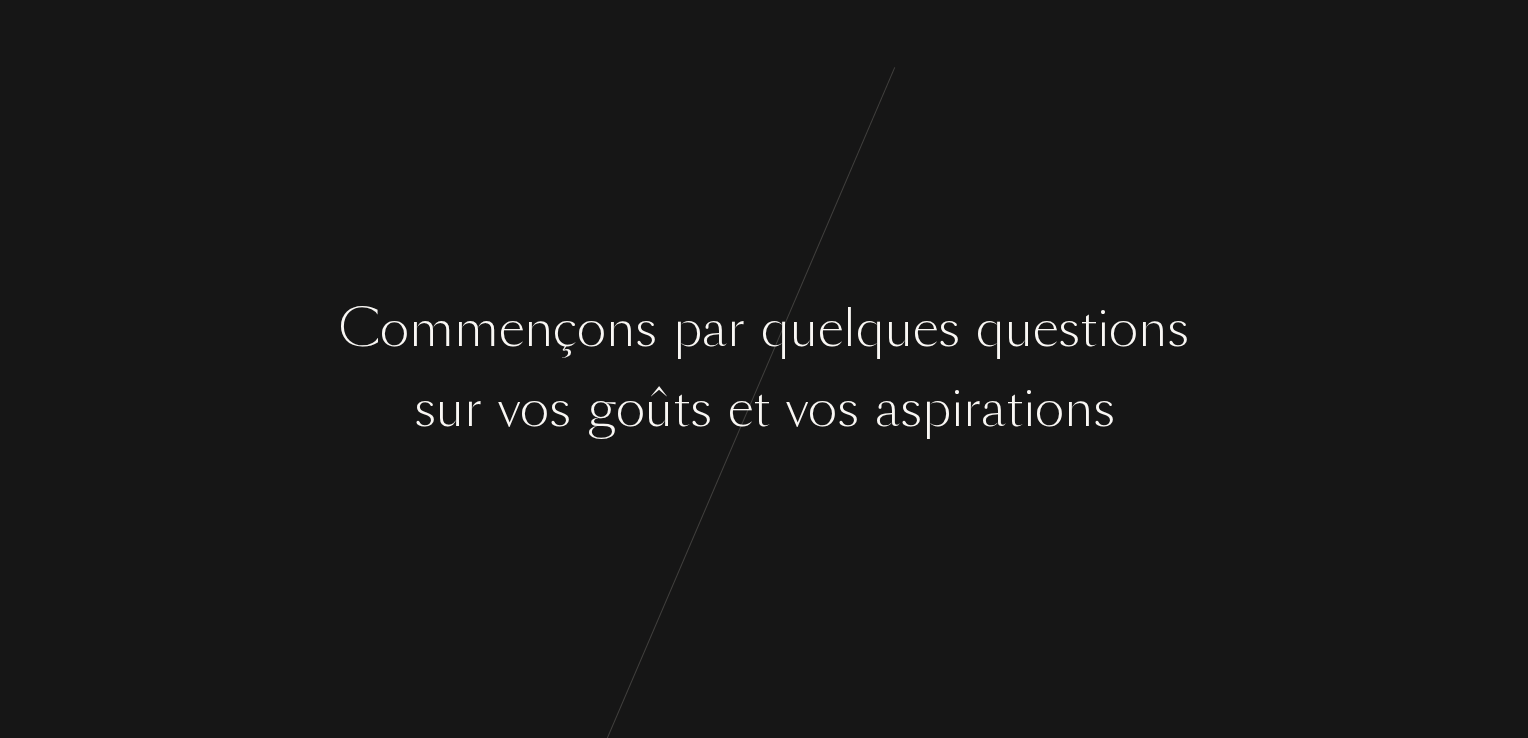 scroll, scrollTop: 0, scrollLeft: 0, axis: both 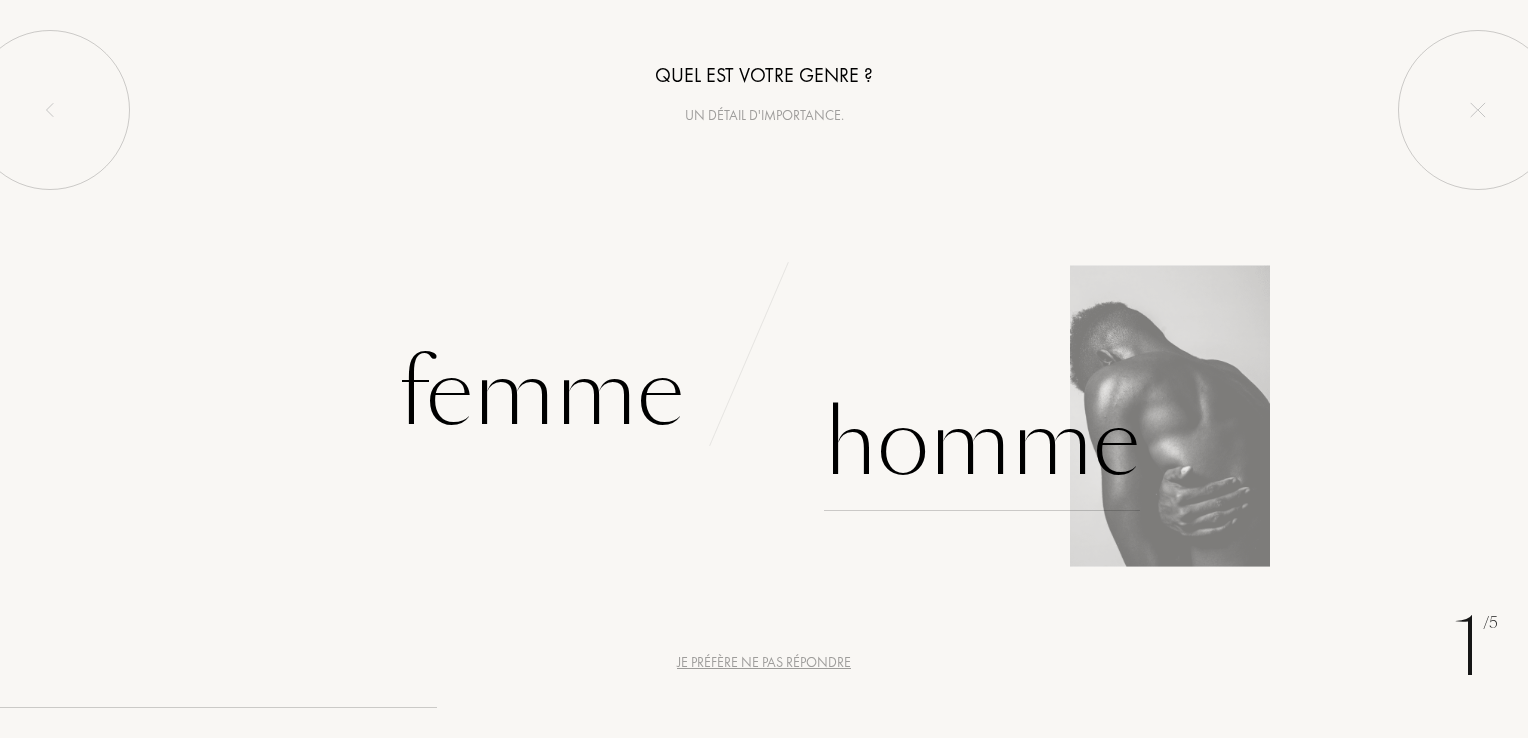 click on "Homme" at bounding box center [982, 443] 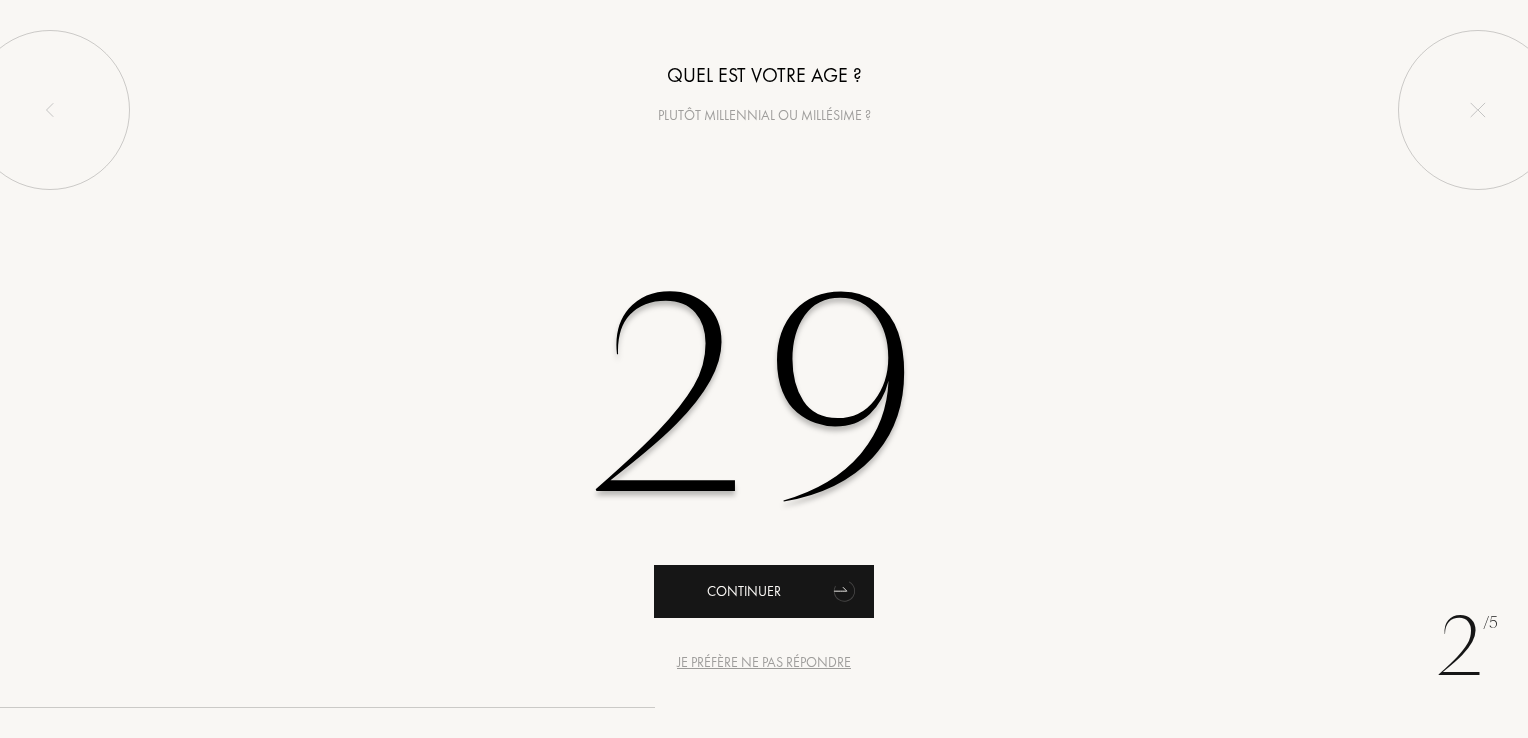 type on "29" 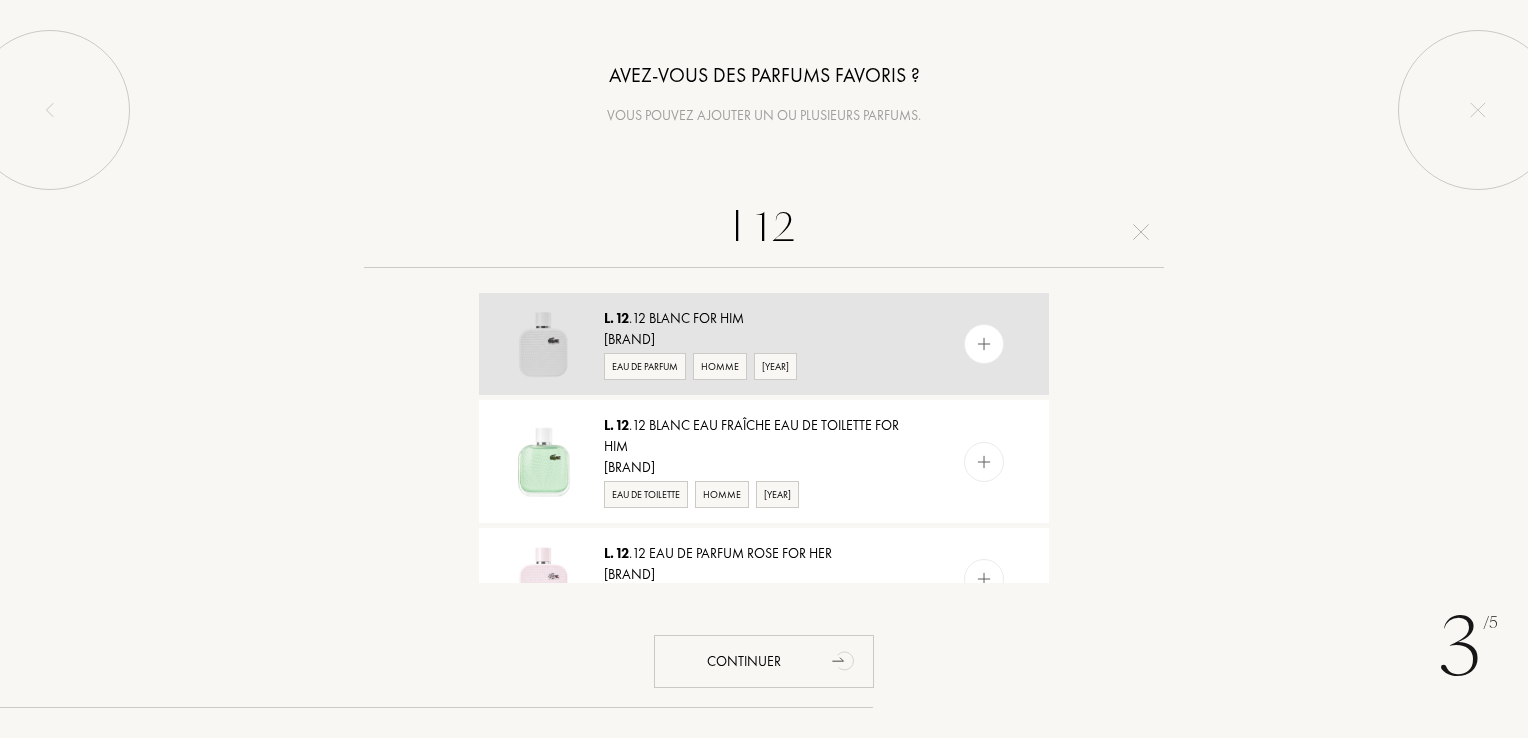 type on "l 12" 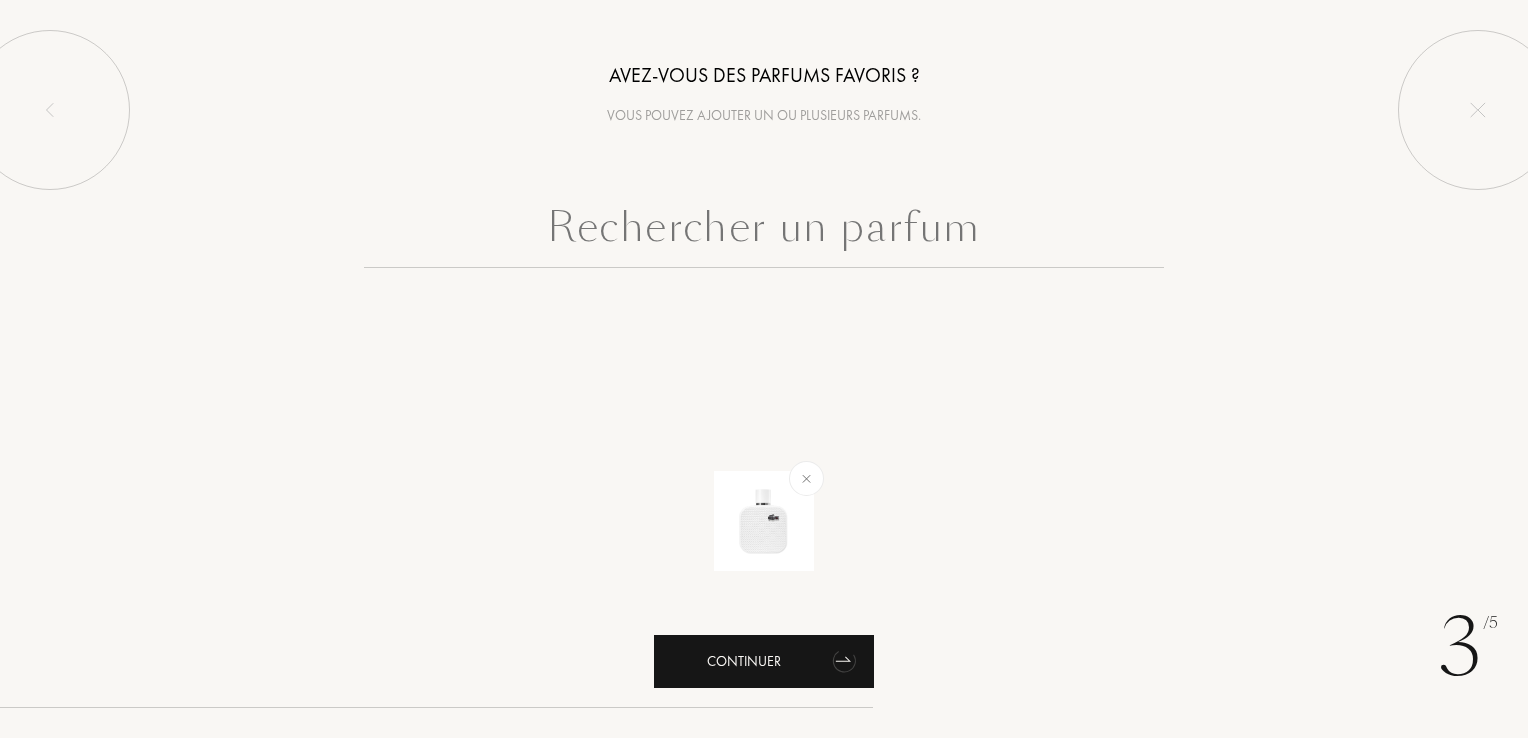 click on "Continuer" at bounding box center [764, 661] 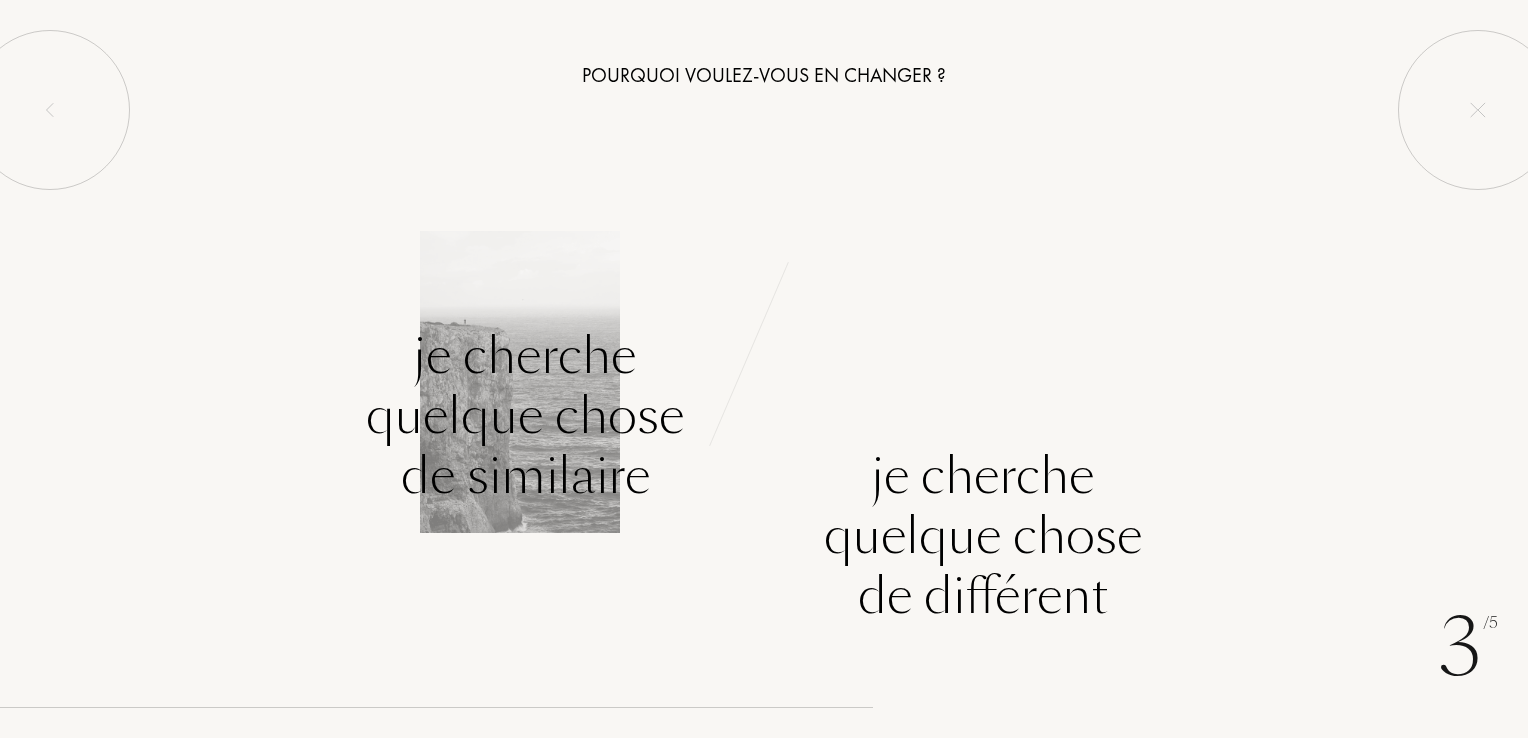 click on "Je cherche
quelque chose
de similaire" at bounding box center (525, 416) 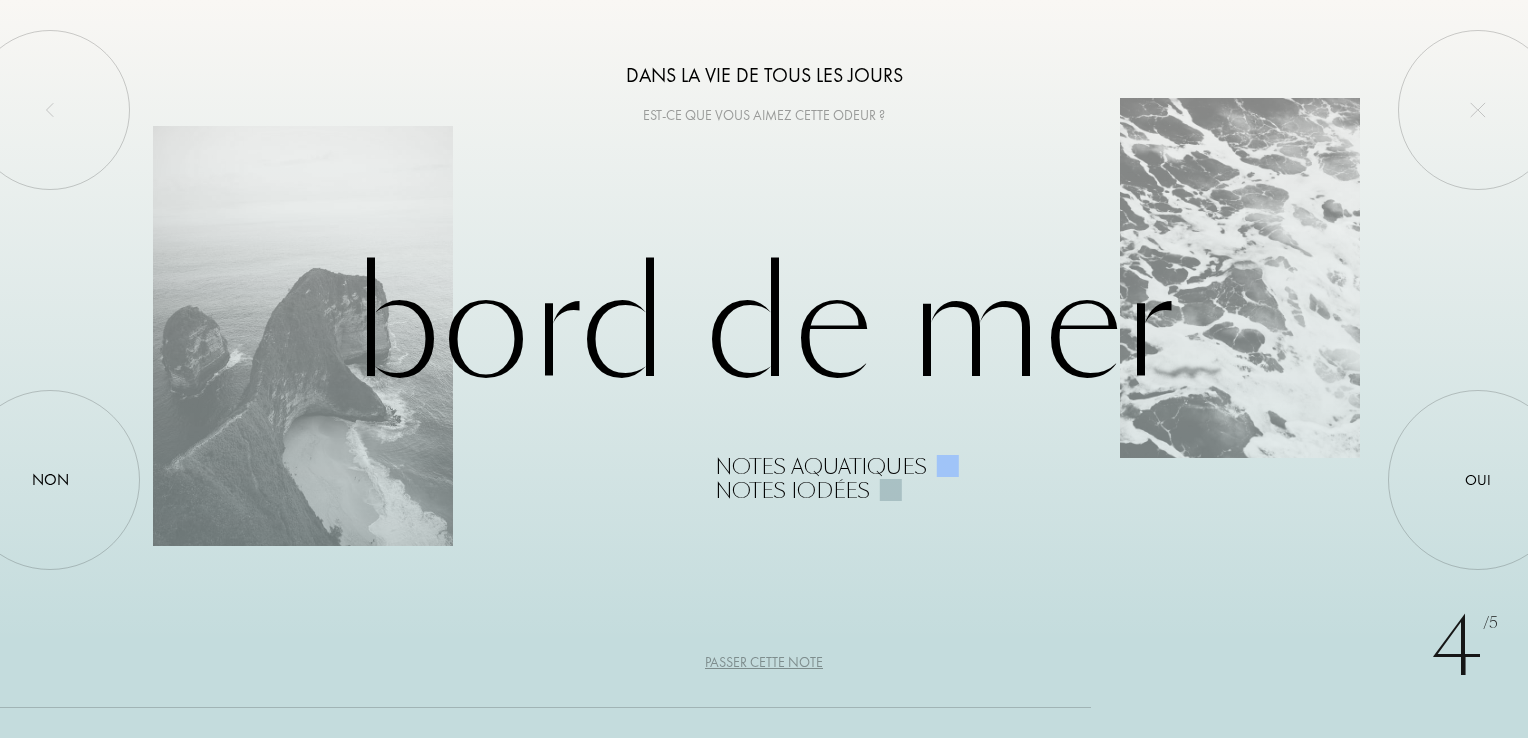 click on "Passer cette note" at bounding box center [764, 662] 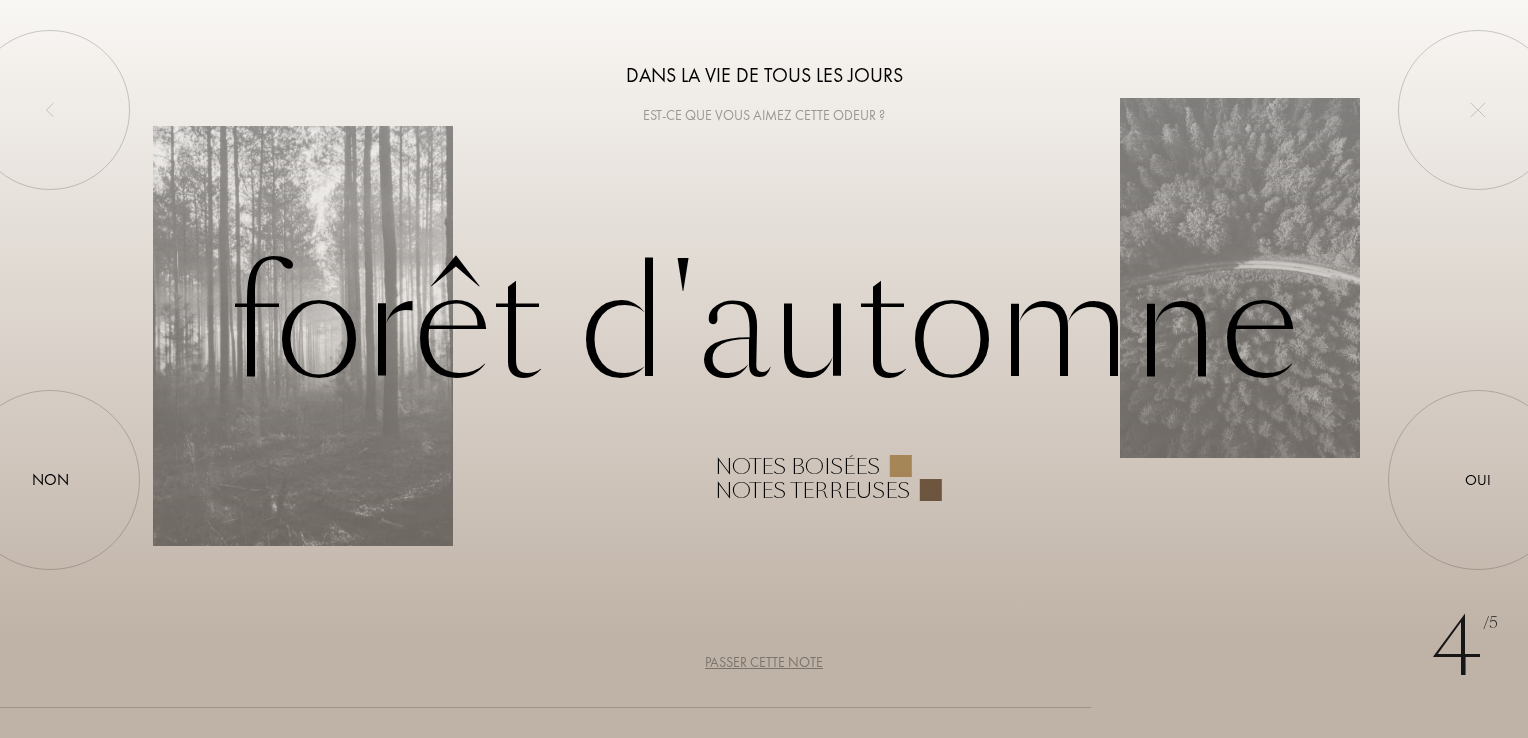 click on "Passer cette note" at bounding box center [764, 662] 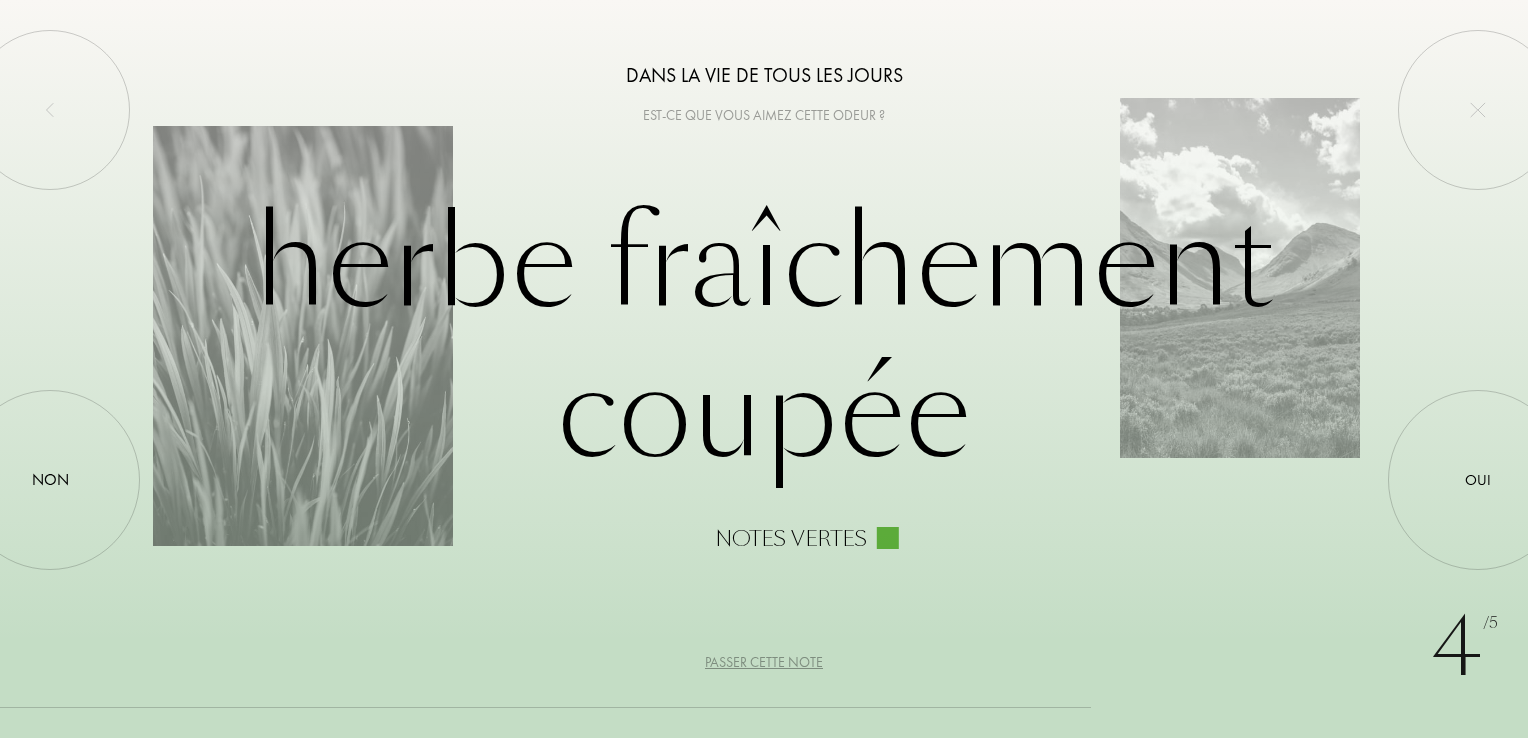 click on "Passer cette note" at bounding box center (764, 662) 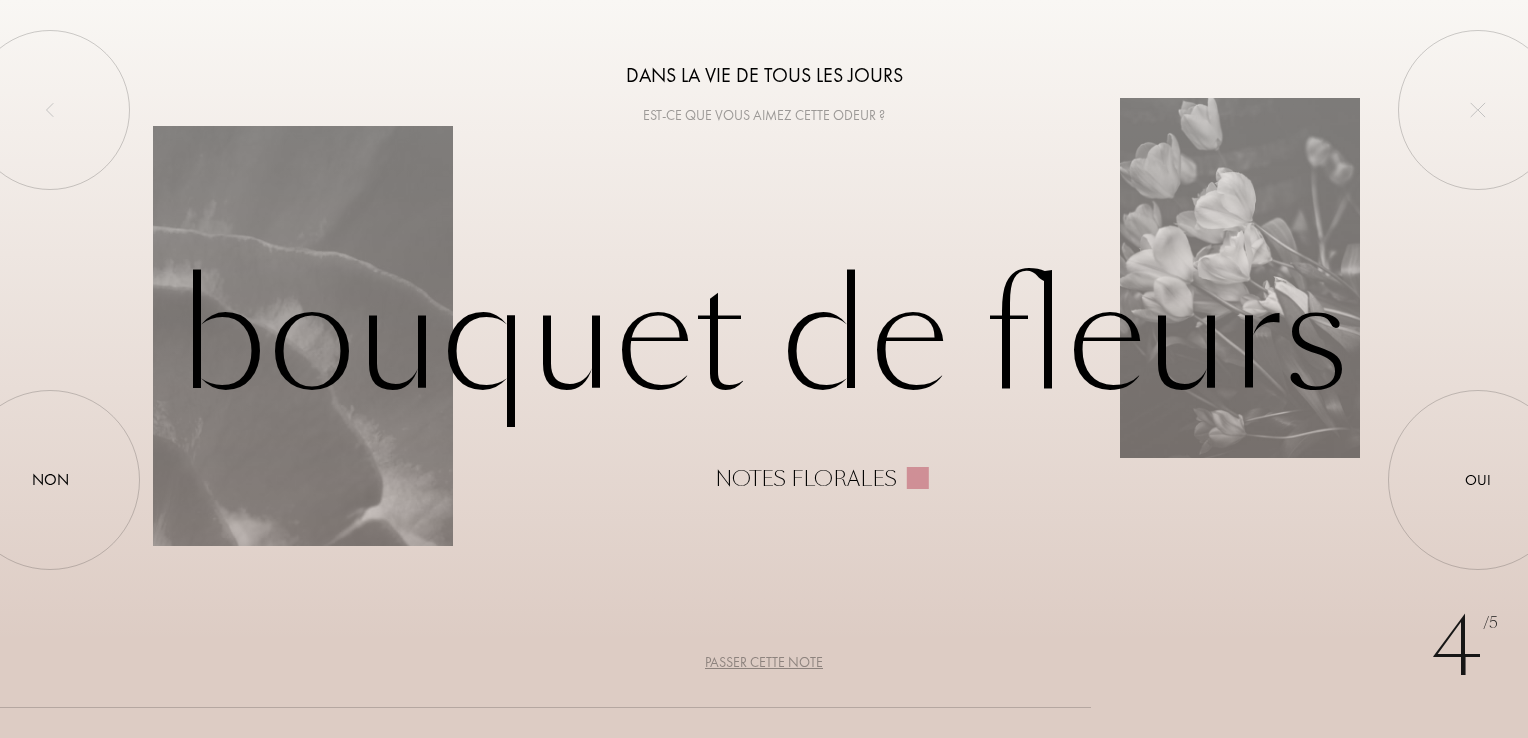click on "Passer cette note" at bounding box center [764, 662] 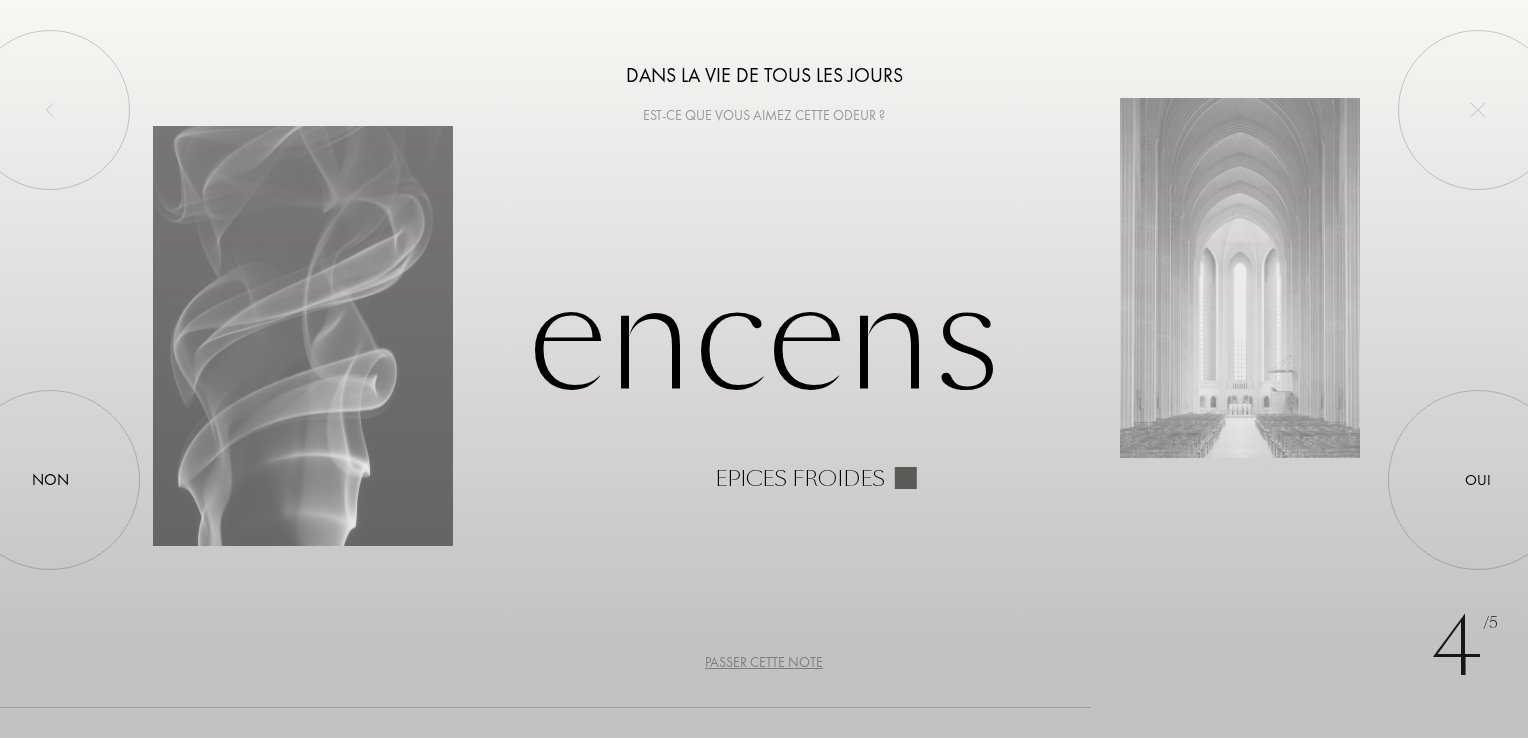click on "Passer cette note" at bounding box center (764, 662) 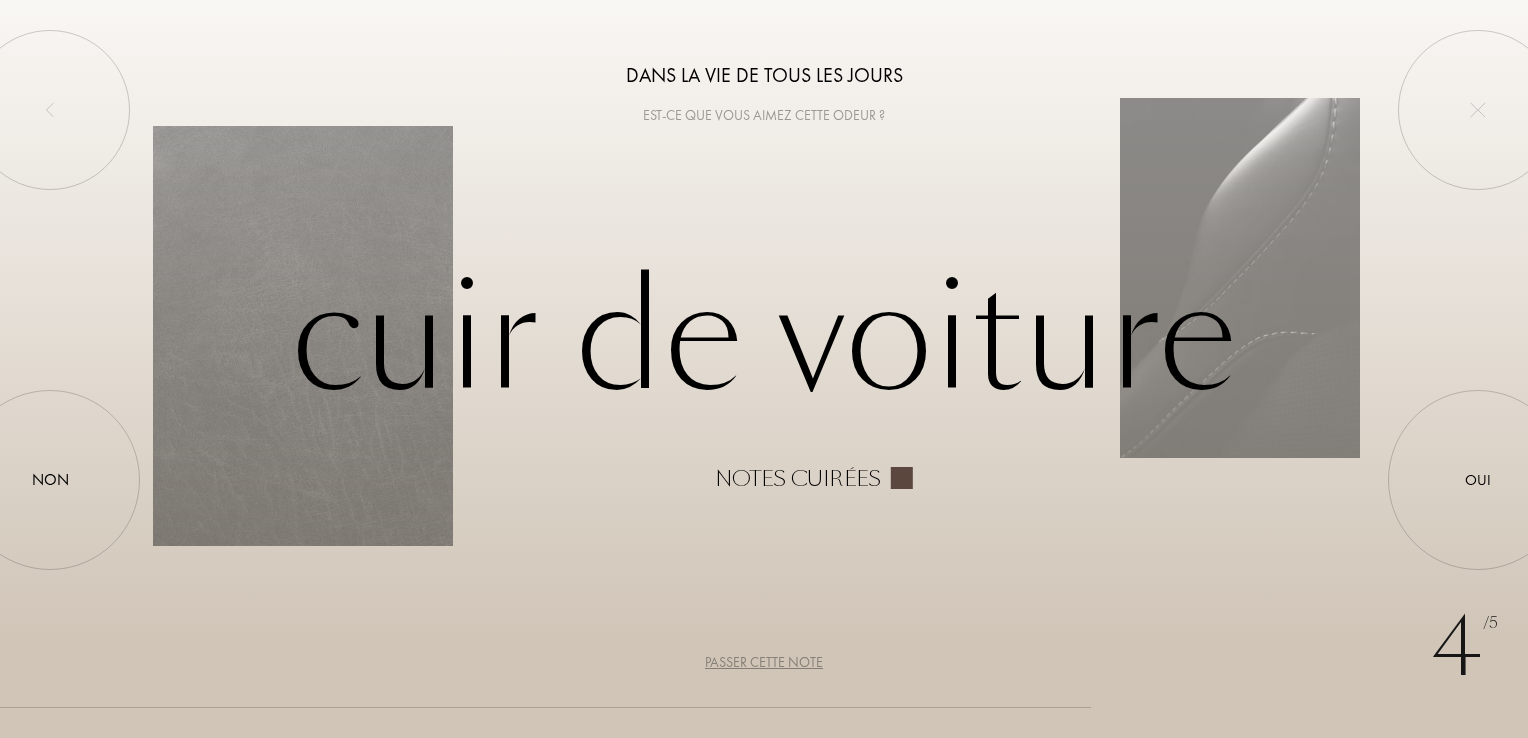 click on "Passer cette note" at bounding box center [764, 662] 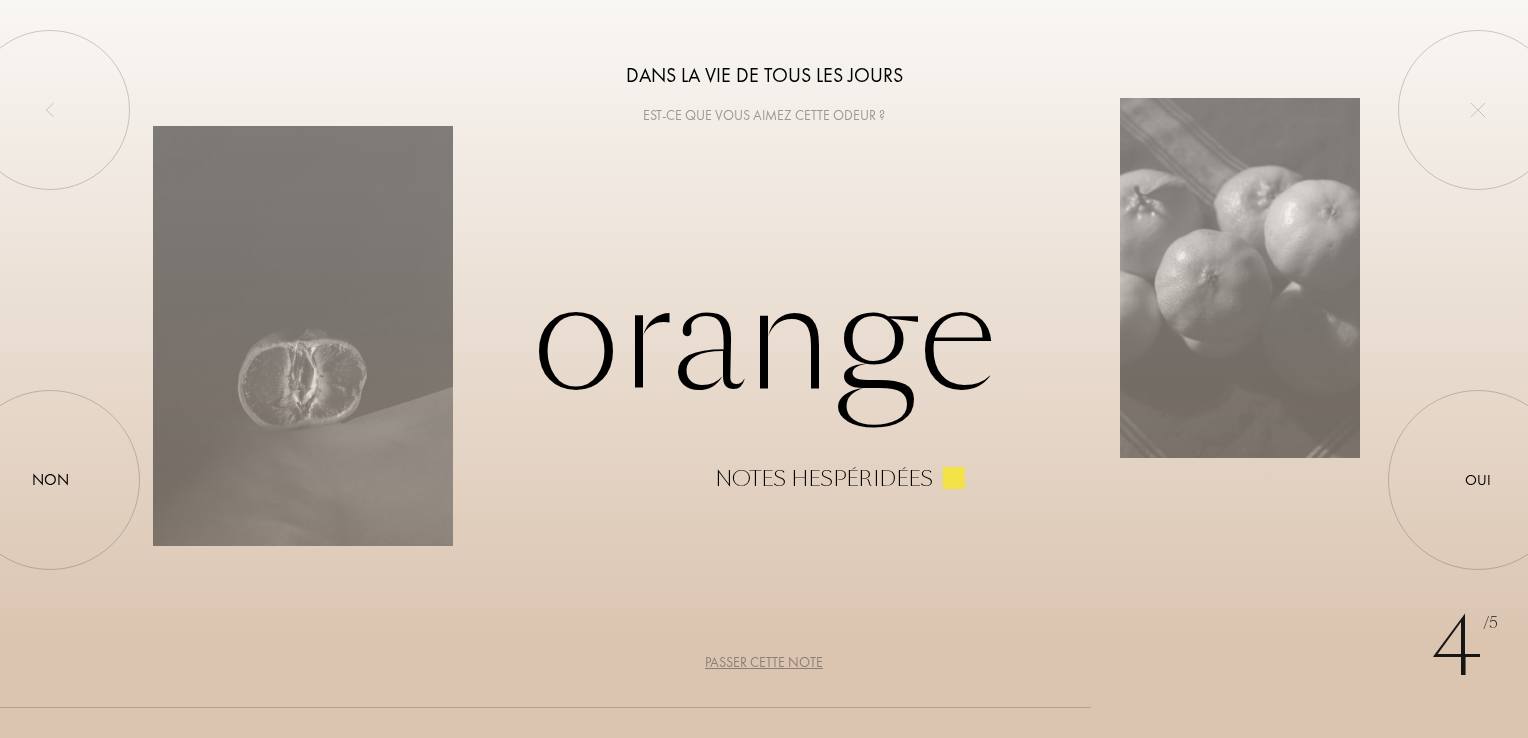 click on "Passer cette note" at bounding box center [764, 662] 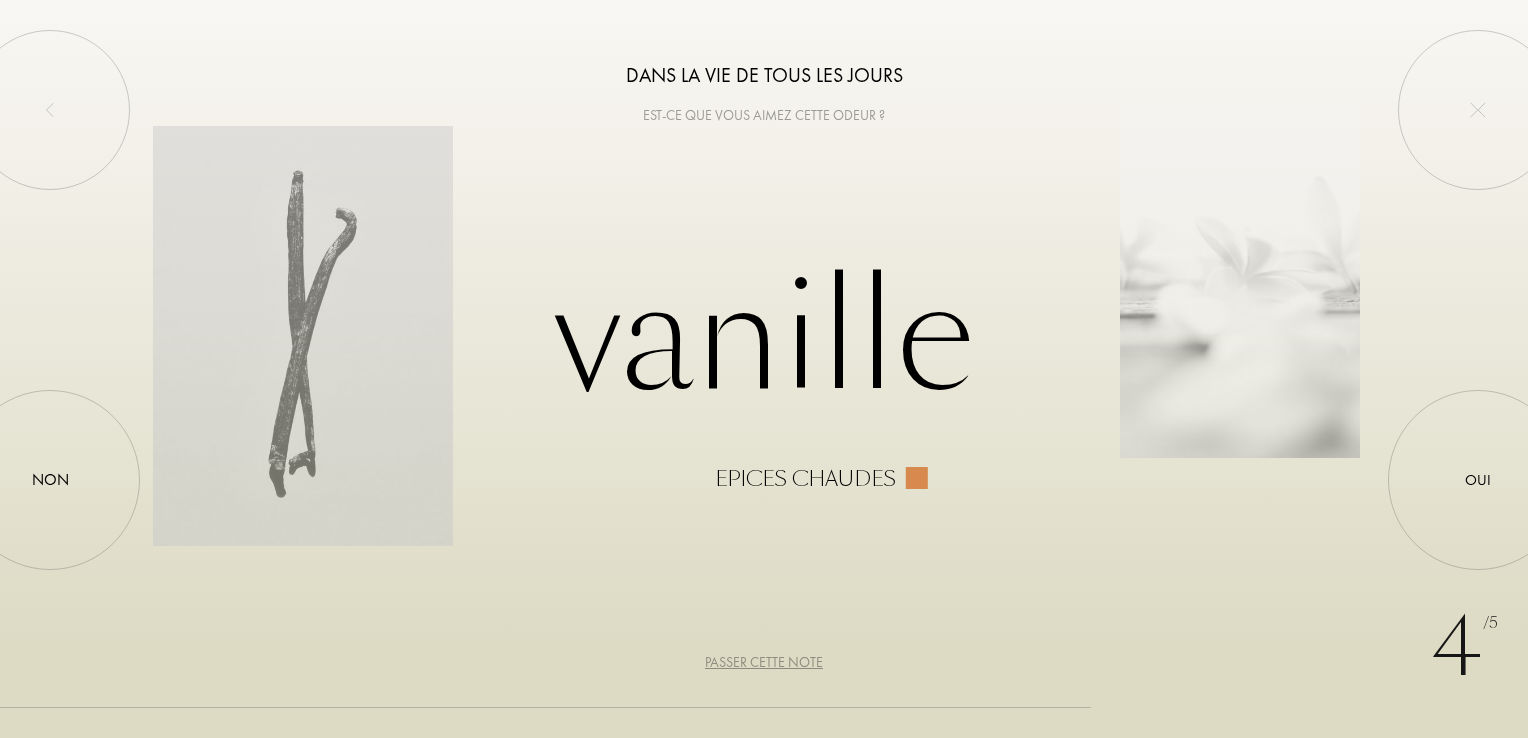 click on "Passer cette note" at bounding box center (764, 662) 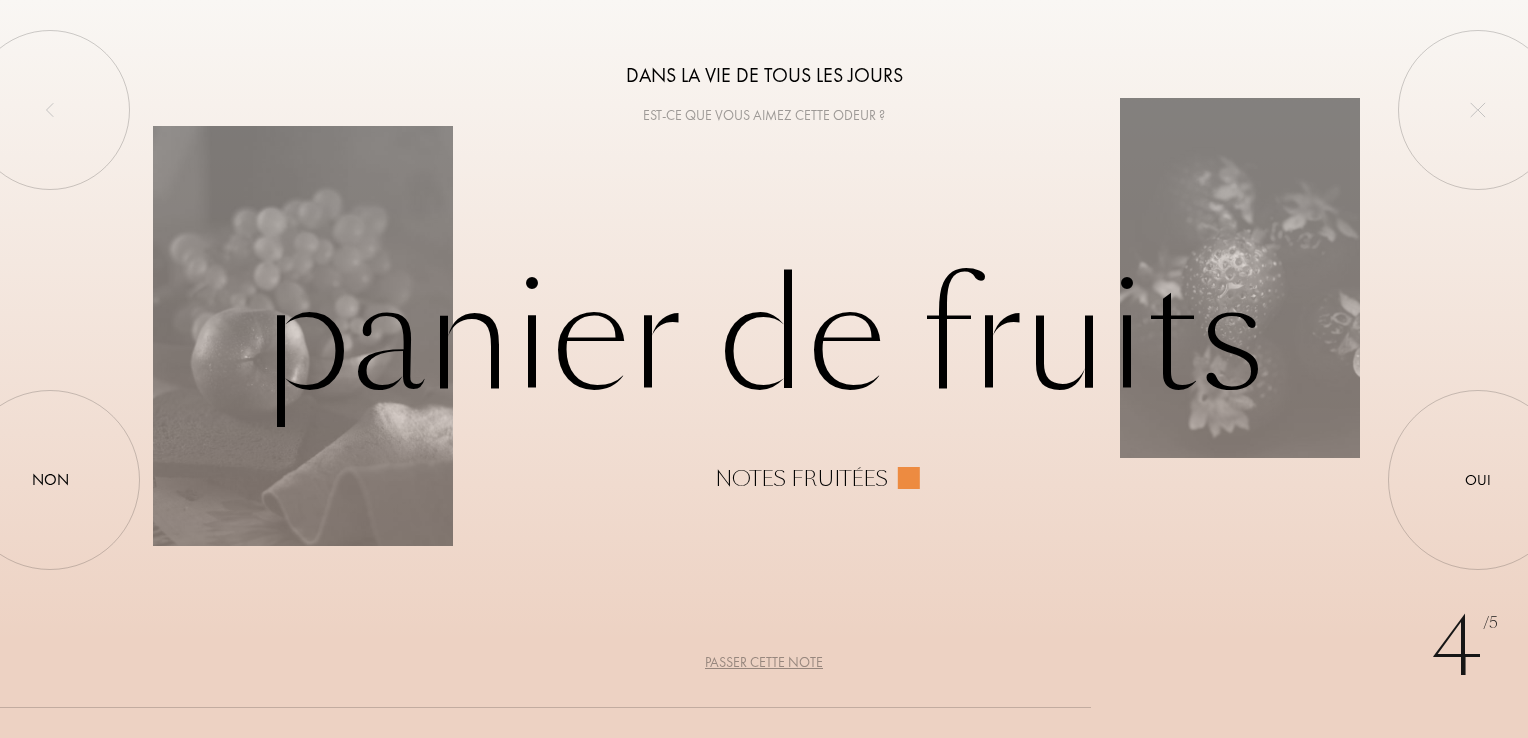 click on "Passer cette note" at bounding box center [764, 662] 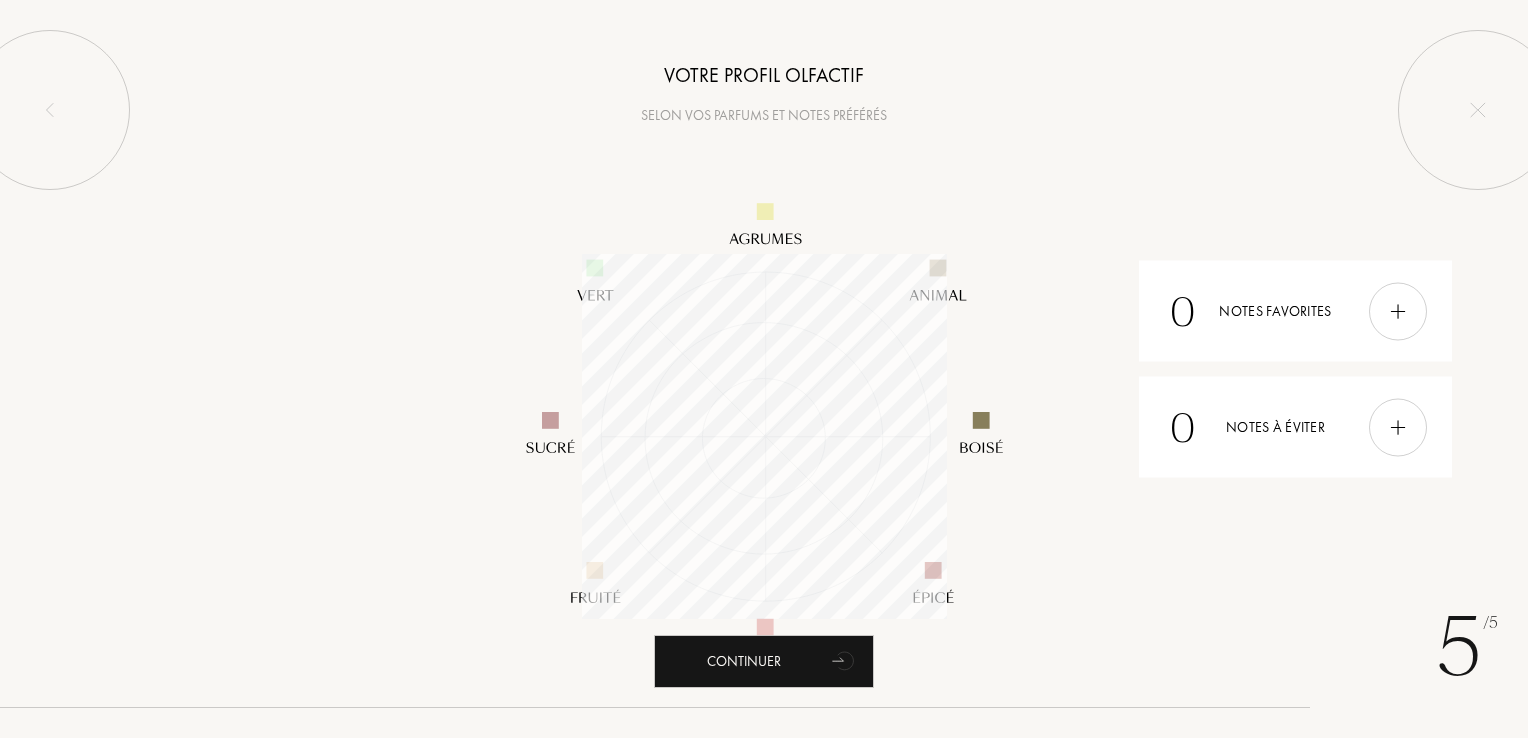 scroll, scrollTop: 999635, scrollLeft: 999635, axis: both 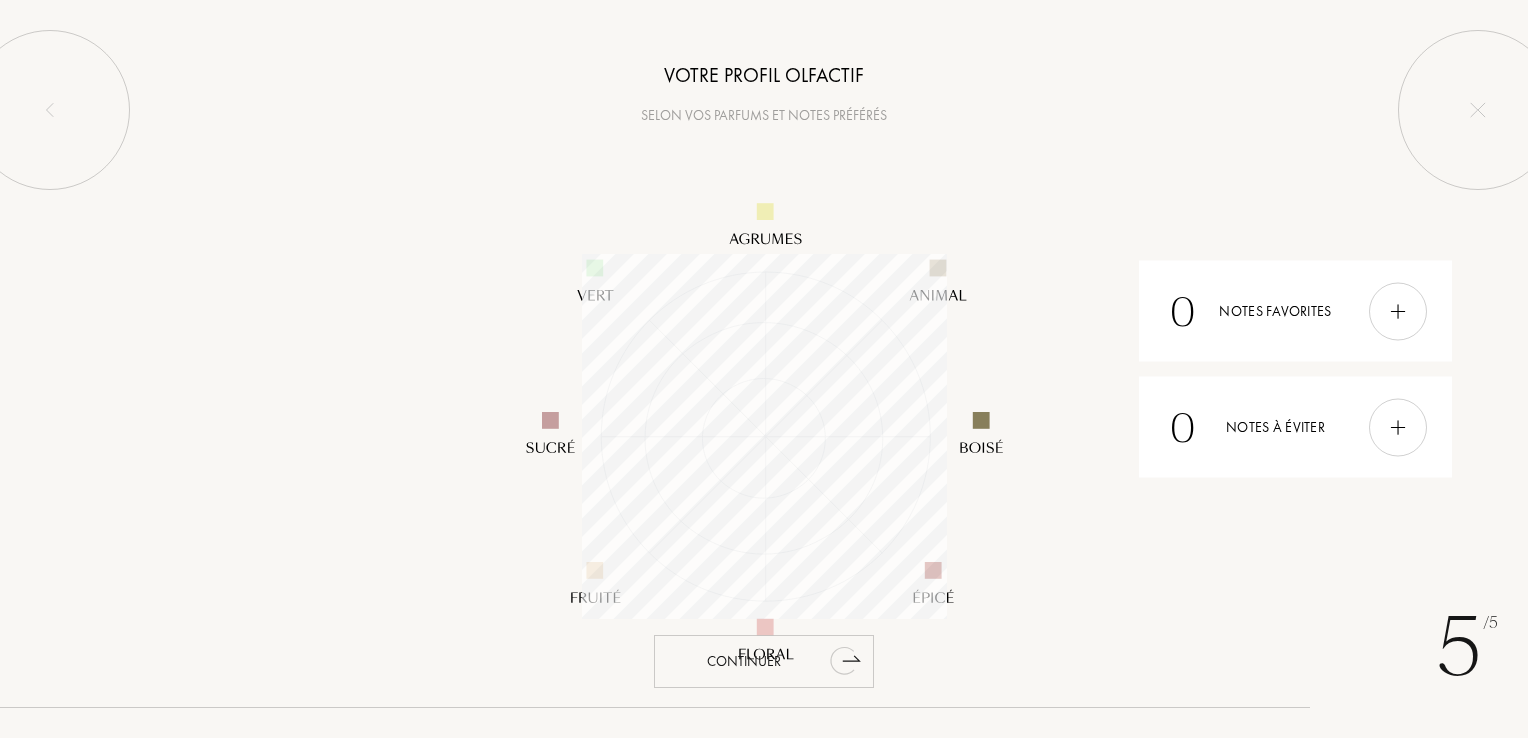 click on "Continuer" at bounding box center [764, 661] 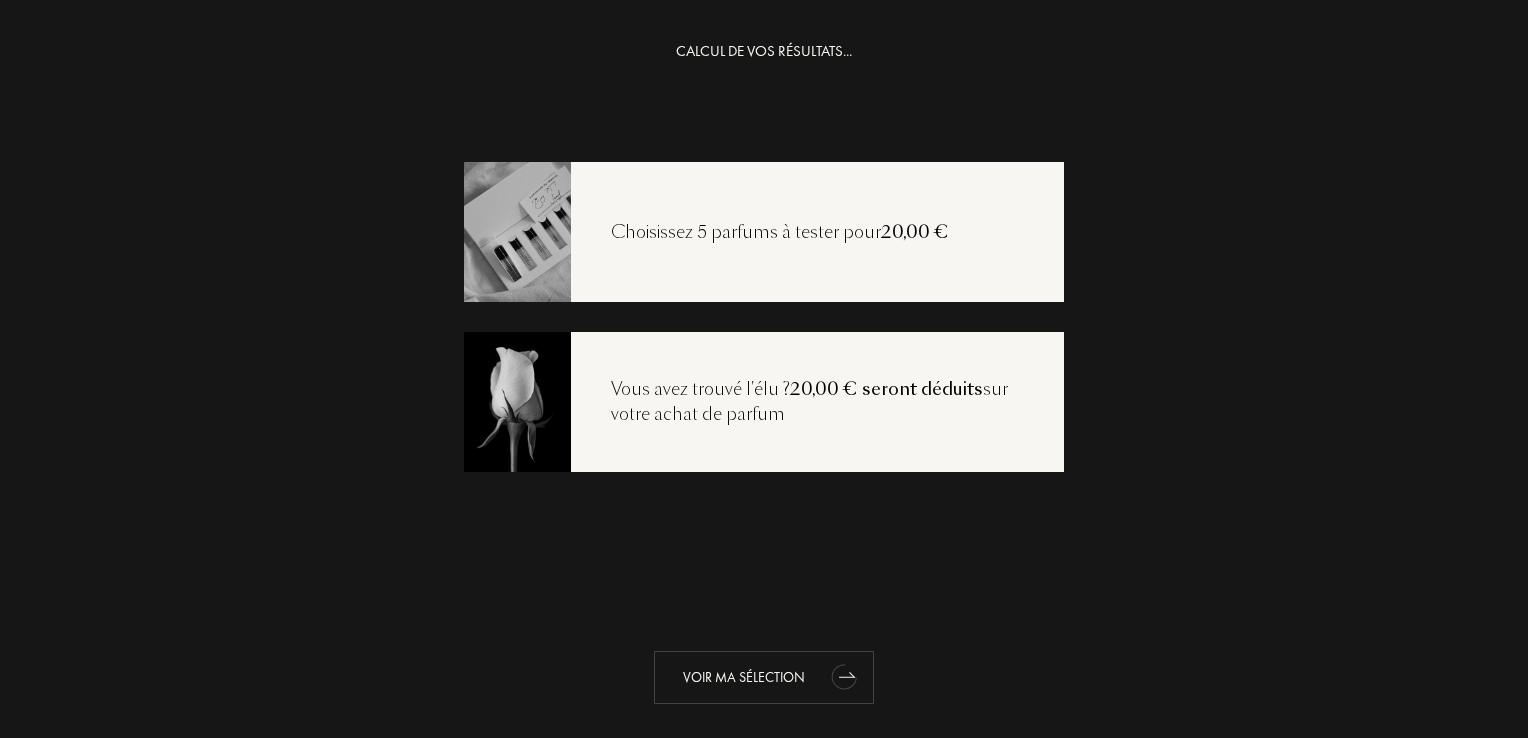click on "Voir ma sélection" at bounding box center (764, 677) 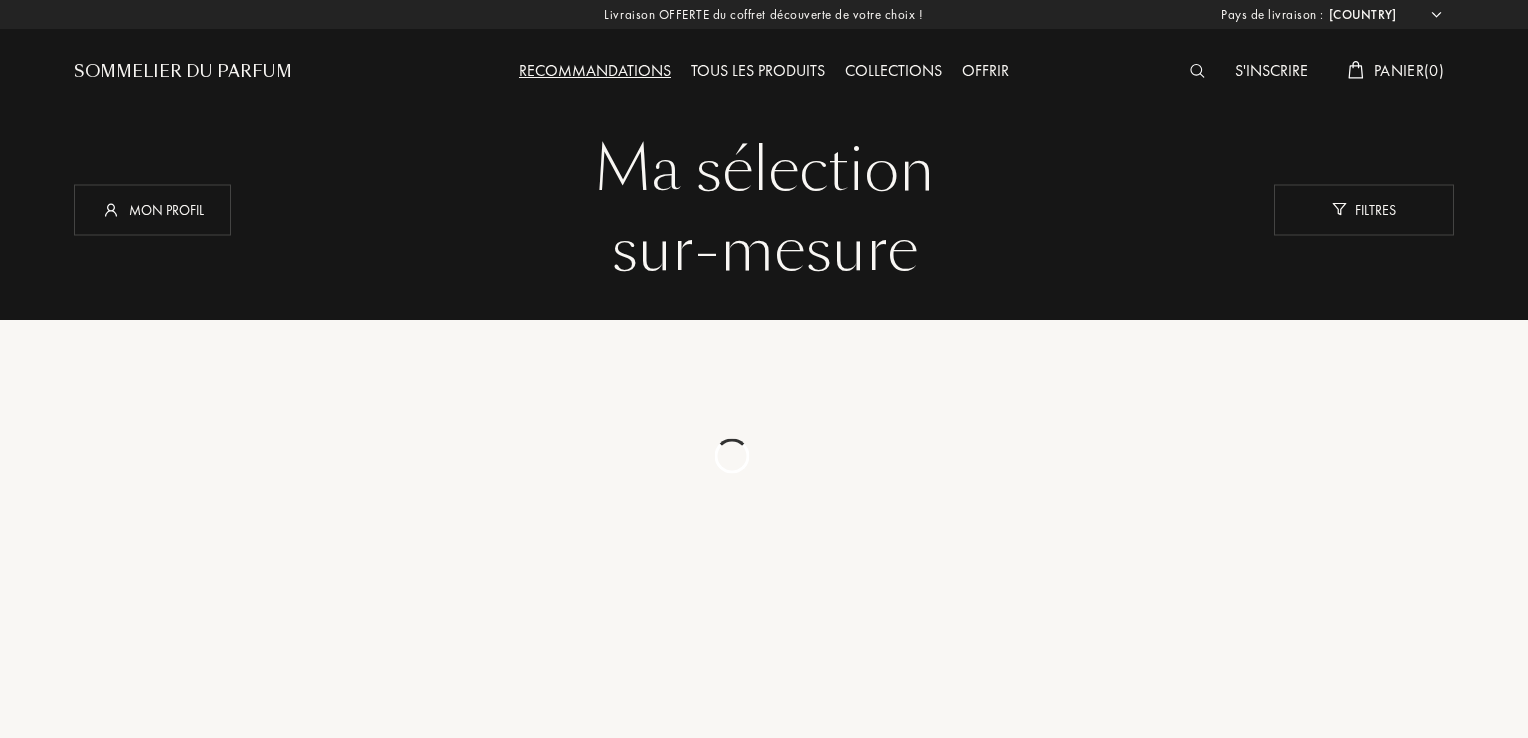 select on "FR" 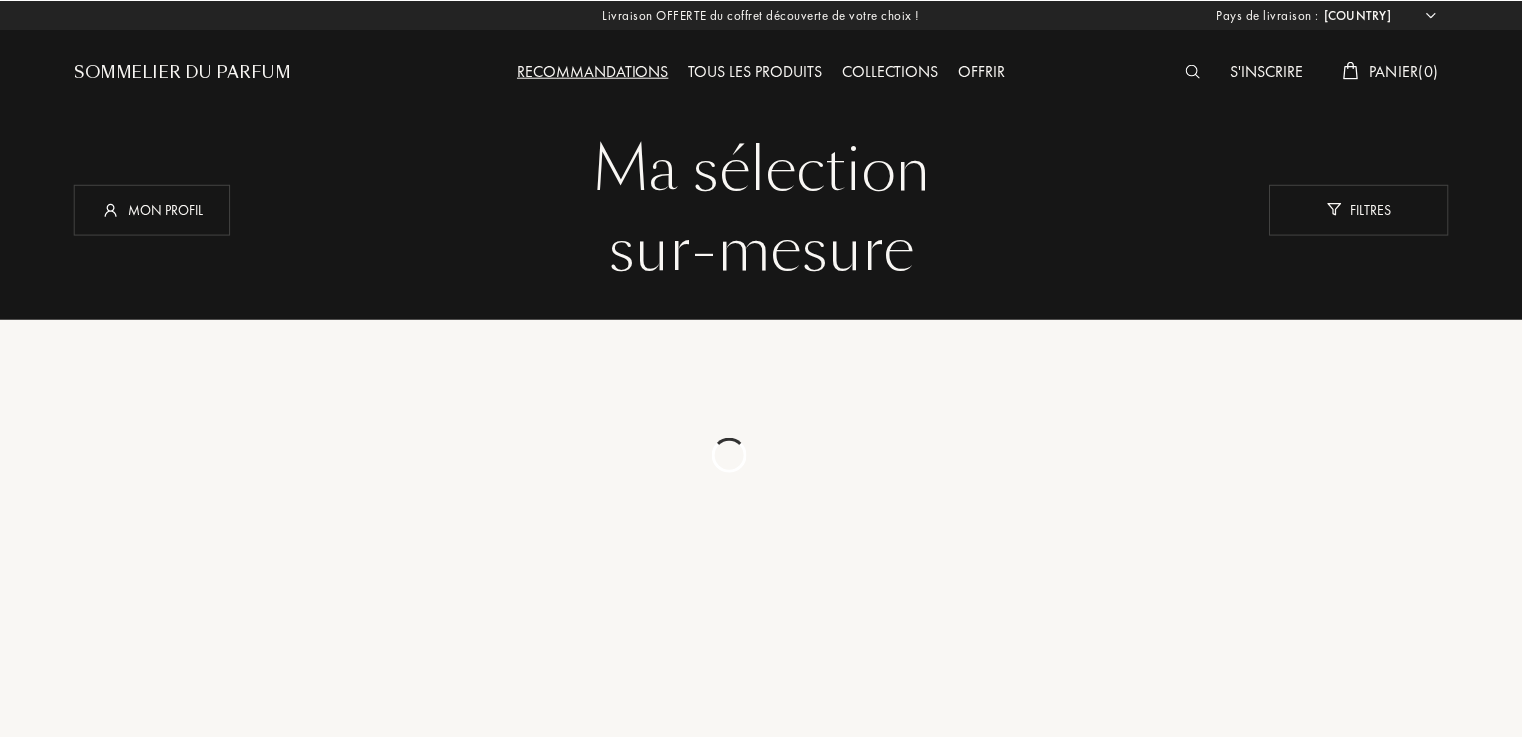 scroll, scrollTop: 0, scrollLeft: 0, axis: both 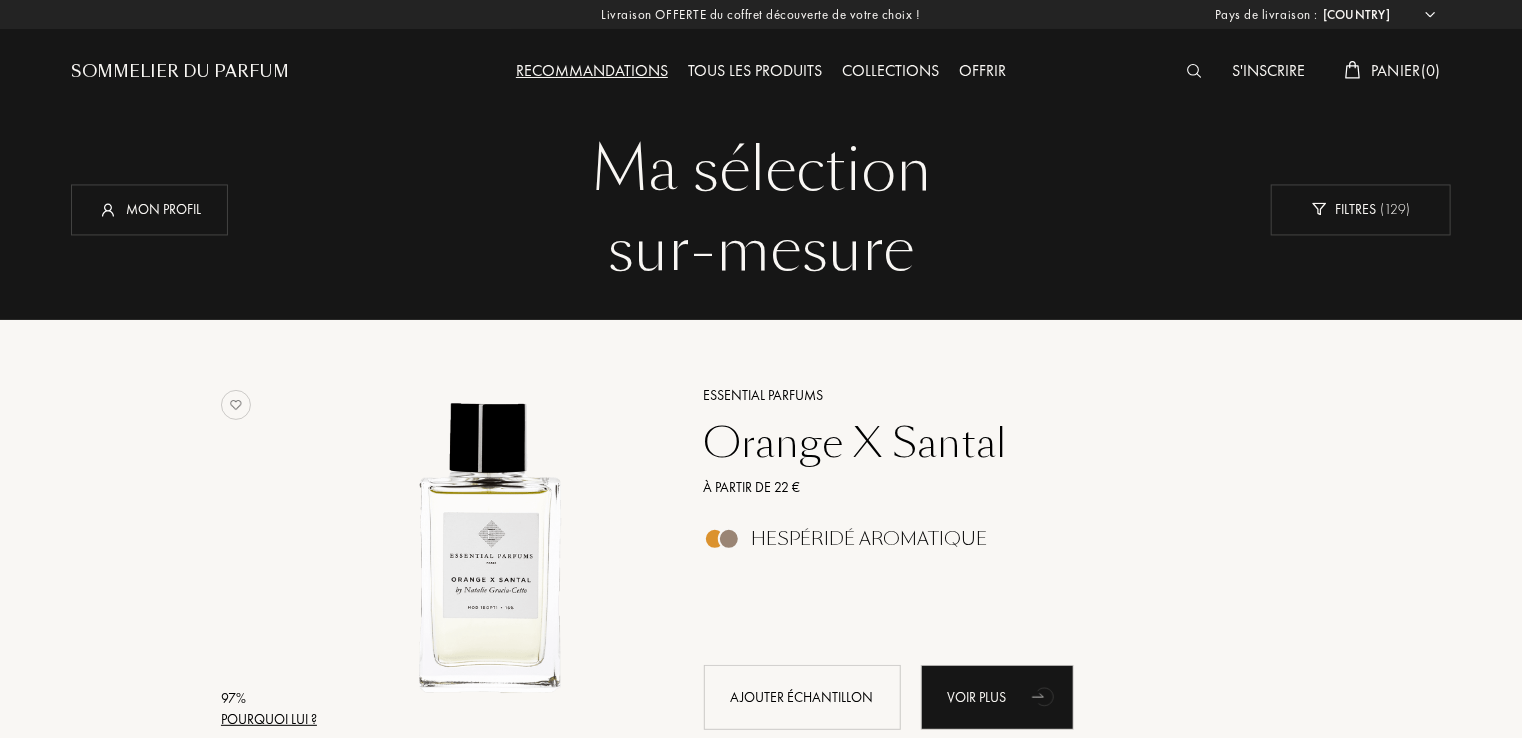 click on "Sommelier du Parfum" at bounding box center [180, 72] 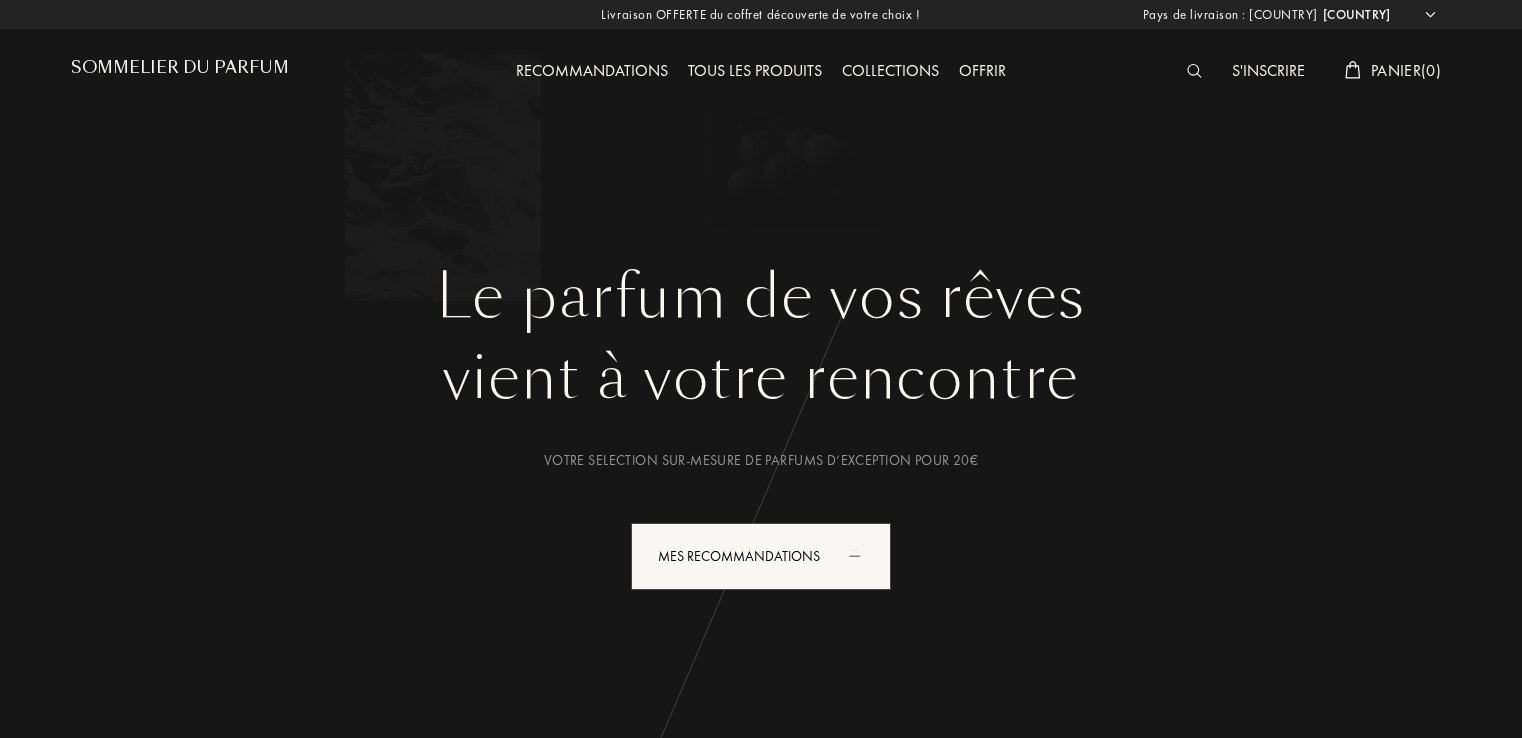 select on "FR" 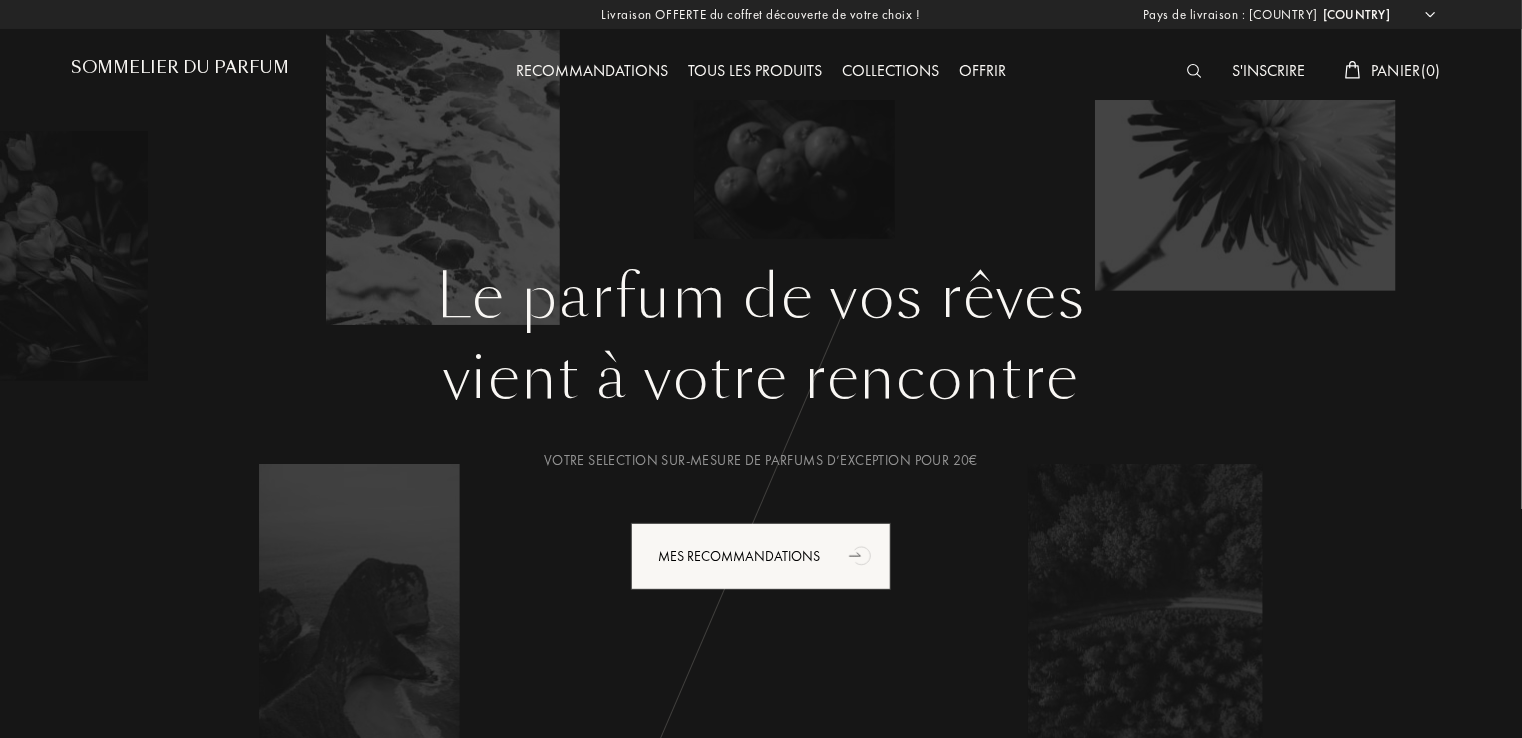 scroll, scrollTop: 0, scrollLeft: 0, axis: both 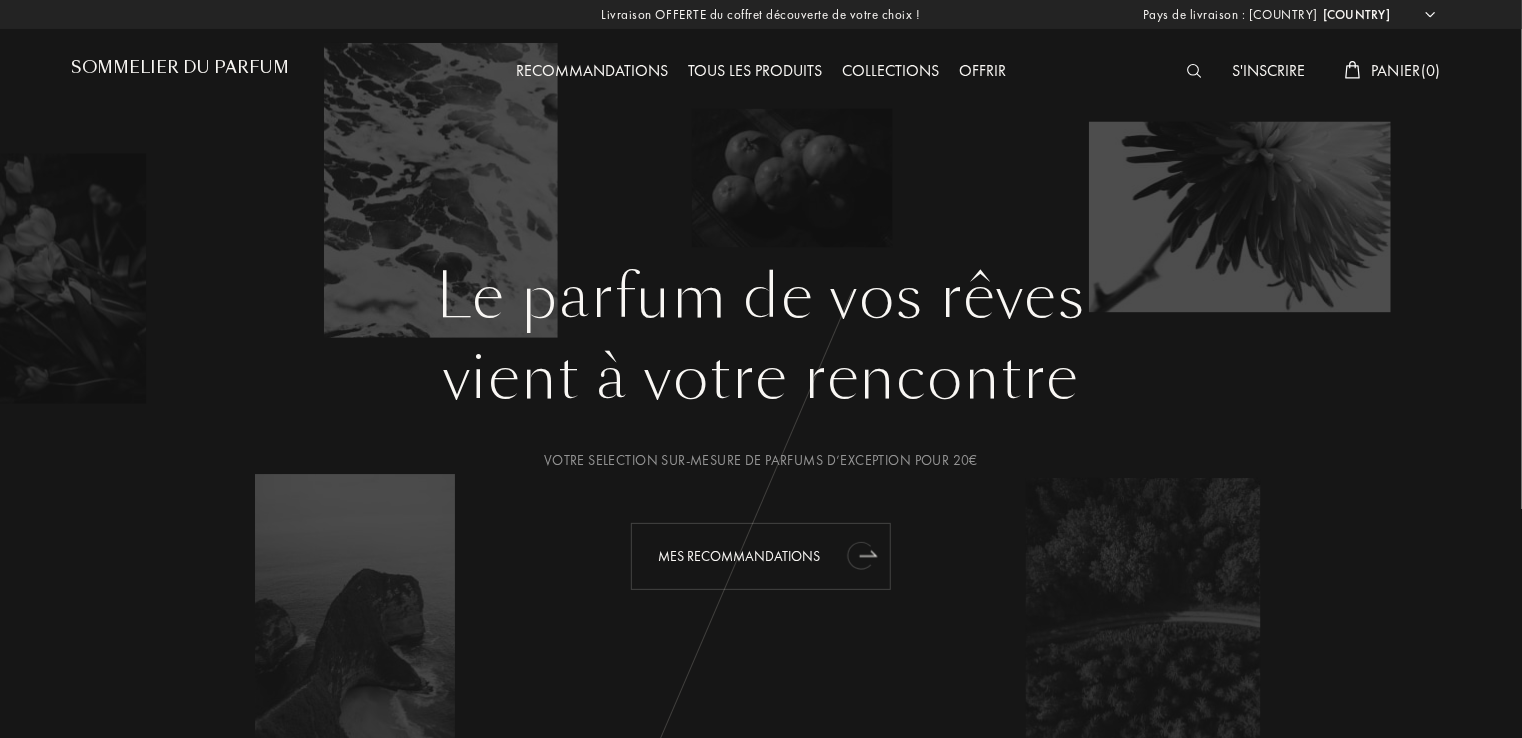 click on "Mes Recommandations" at bounding box center [761, 556] 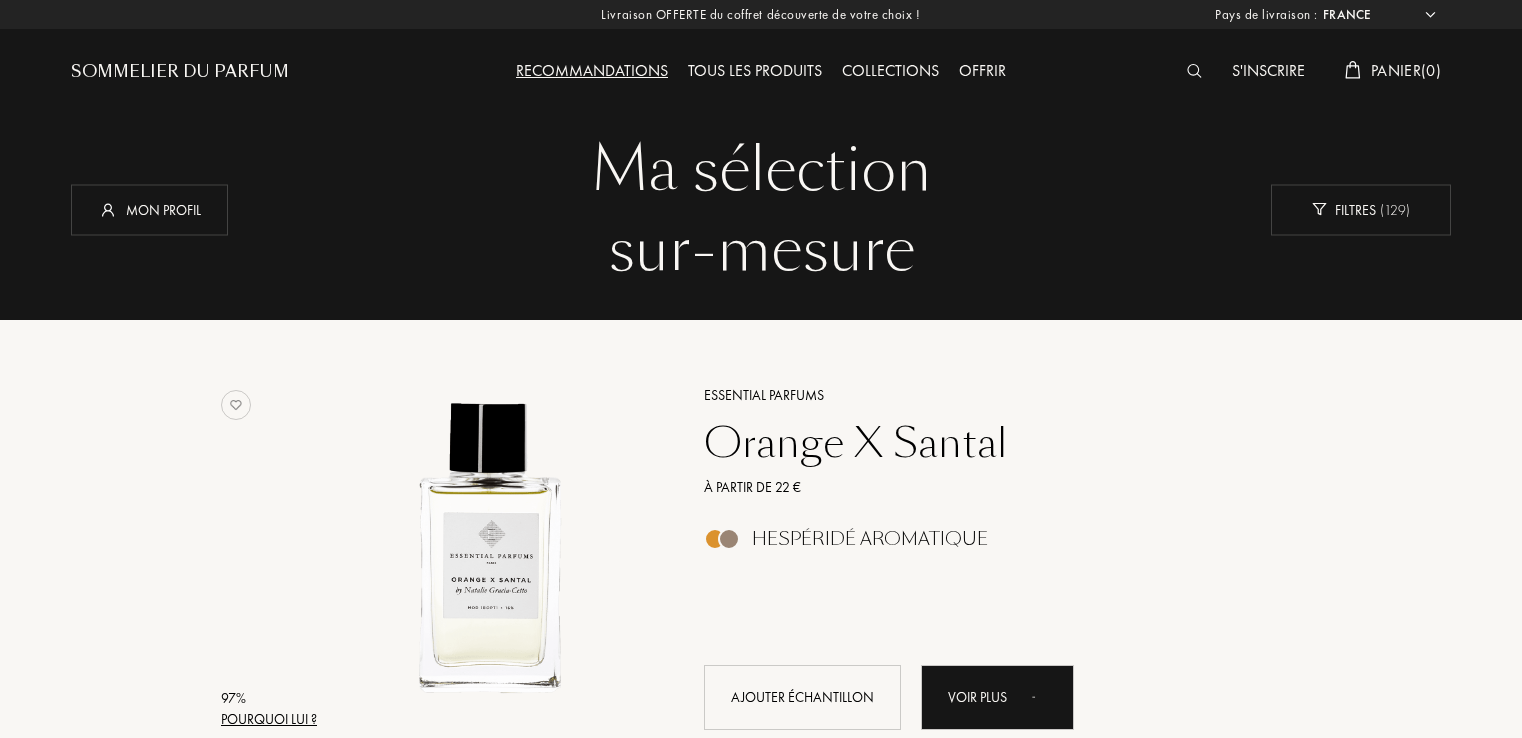select on "FR" 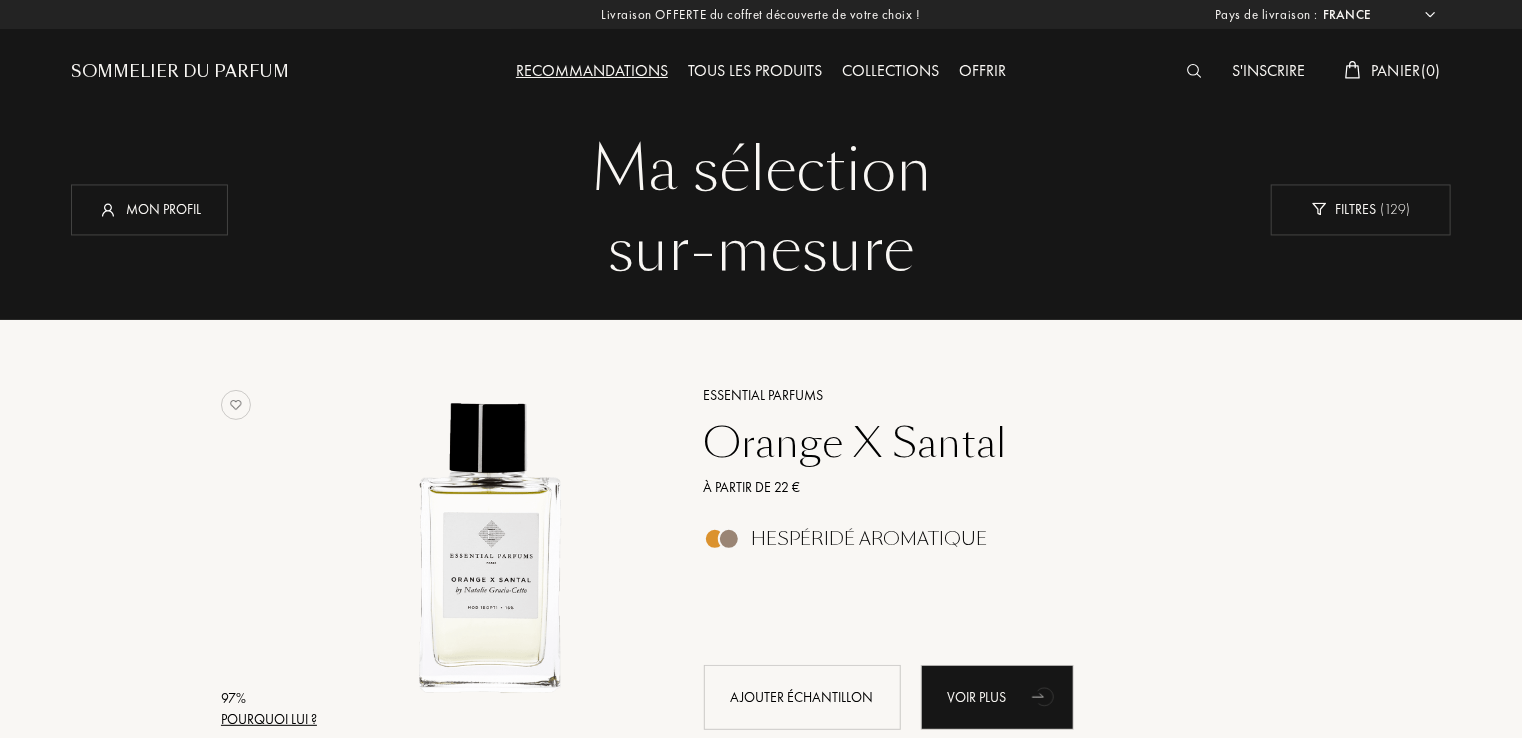 click on "S'inscrire" at bounding box center (1268, 72) 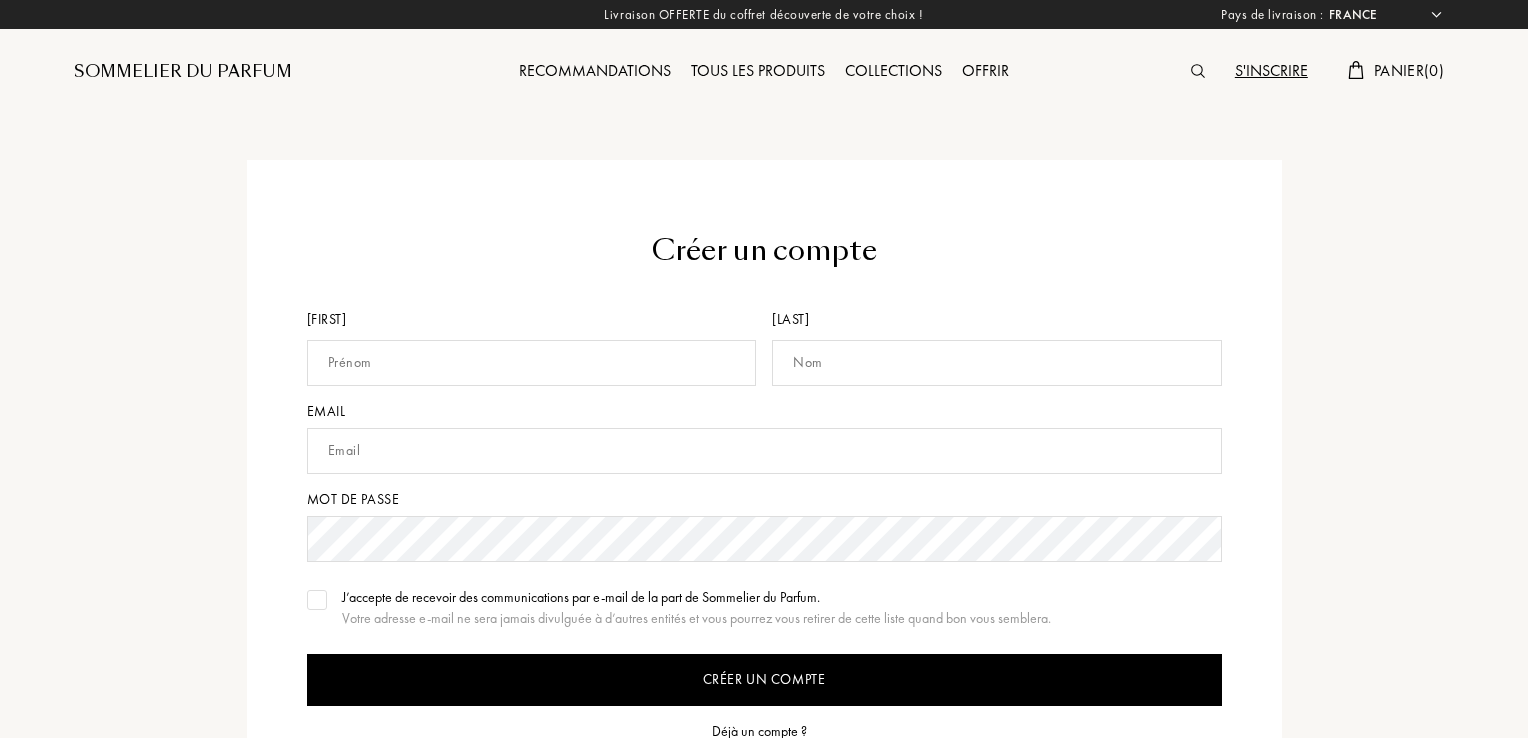 select on "FR" 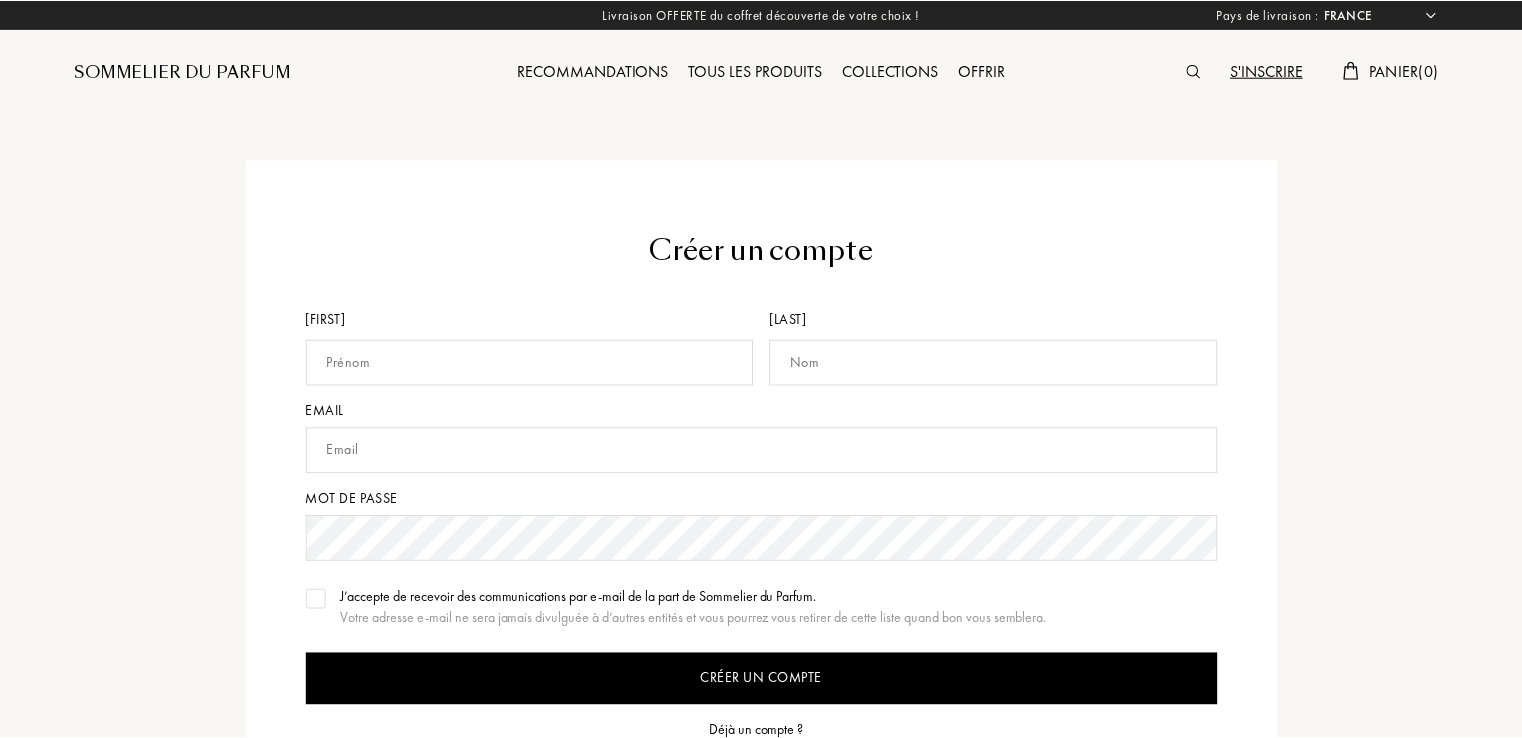 scroll, scrollTop: 0, scrollLeft: 0, axis: both 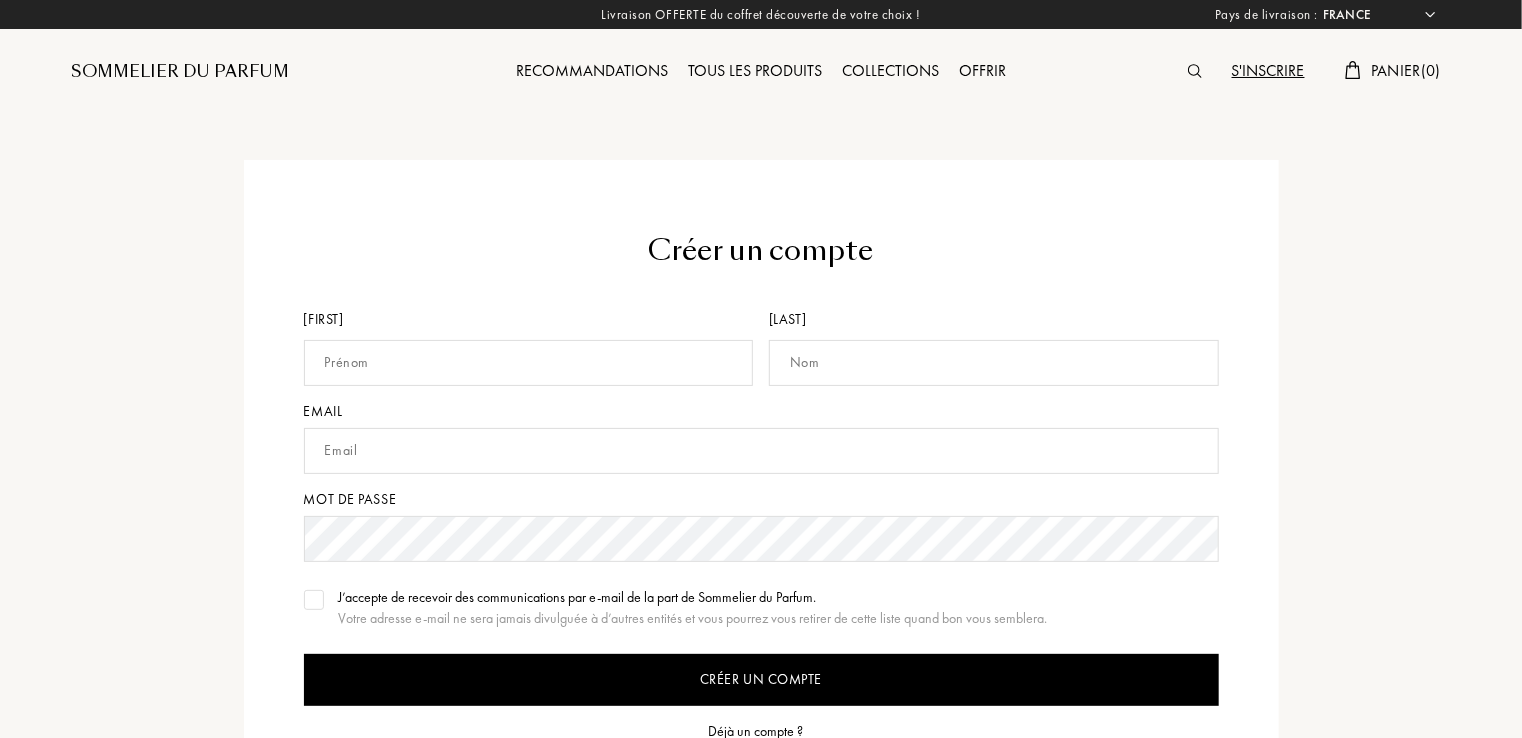 click at bounding box center [529, 363] 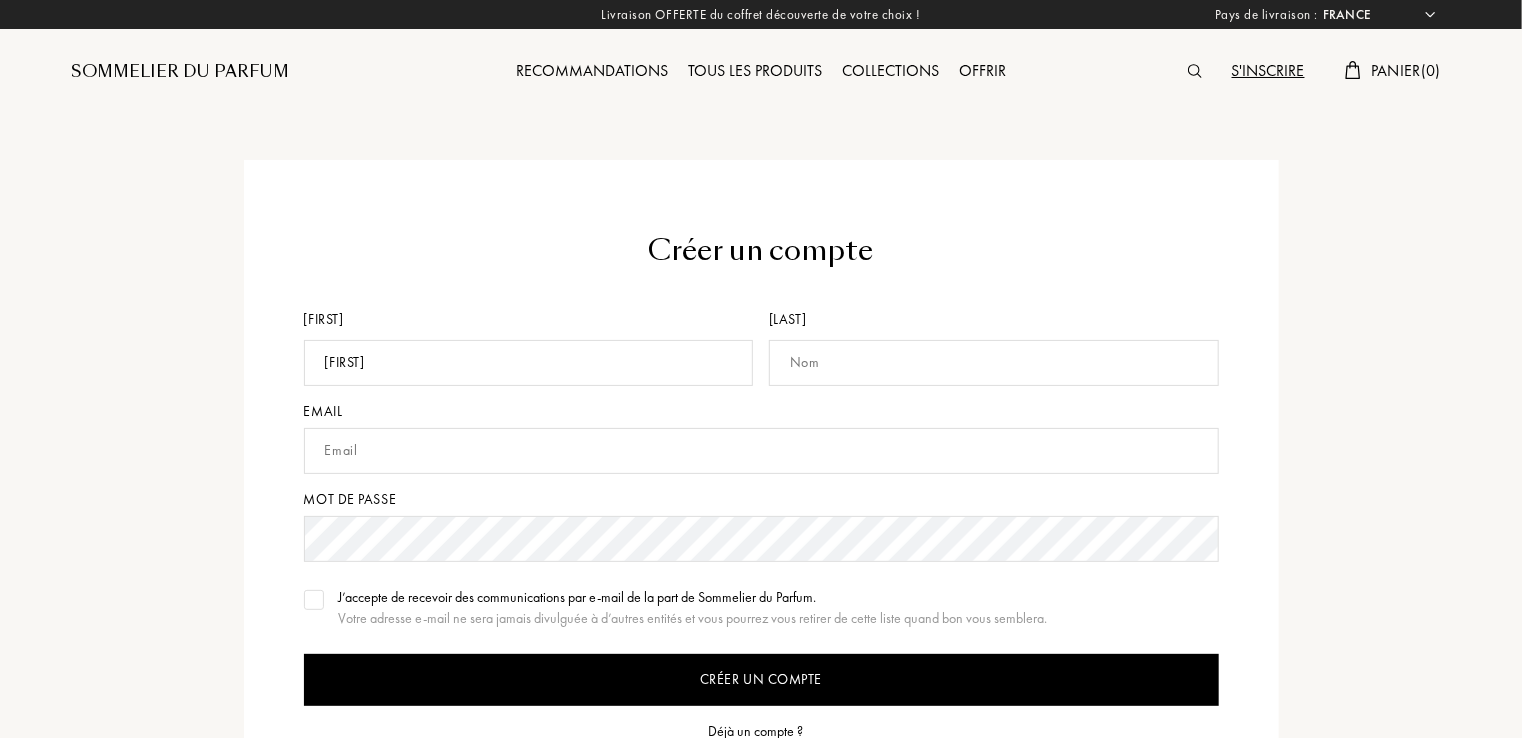 type on "LEPRETRE" 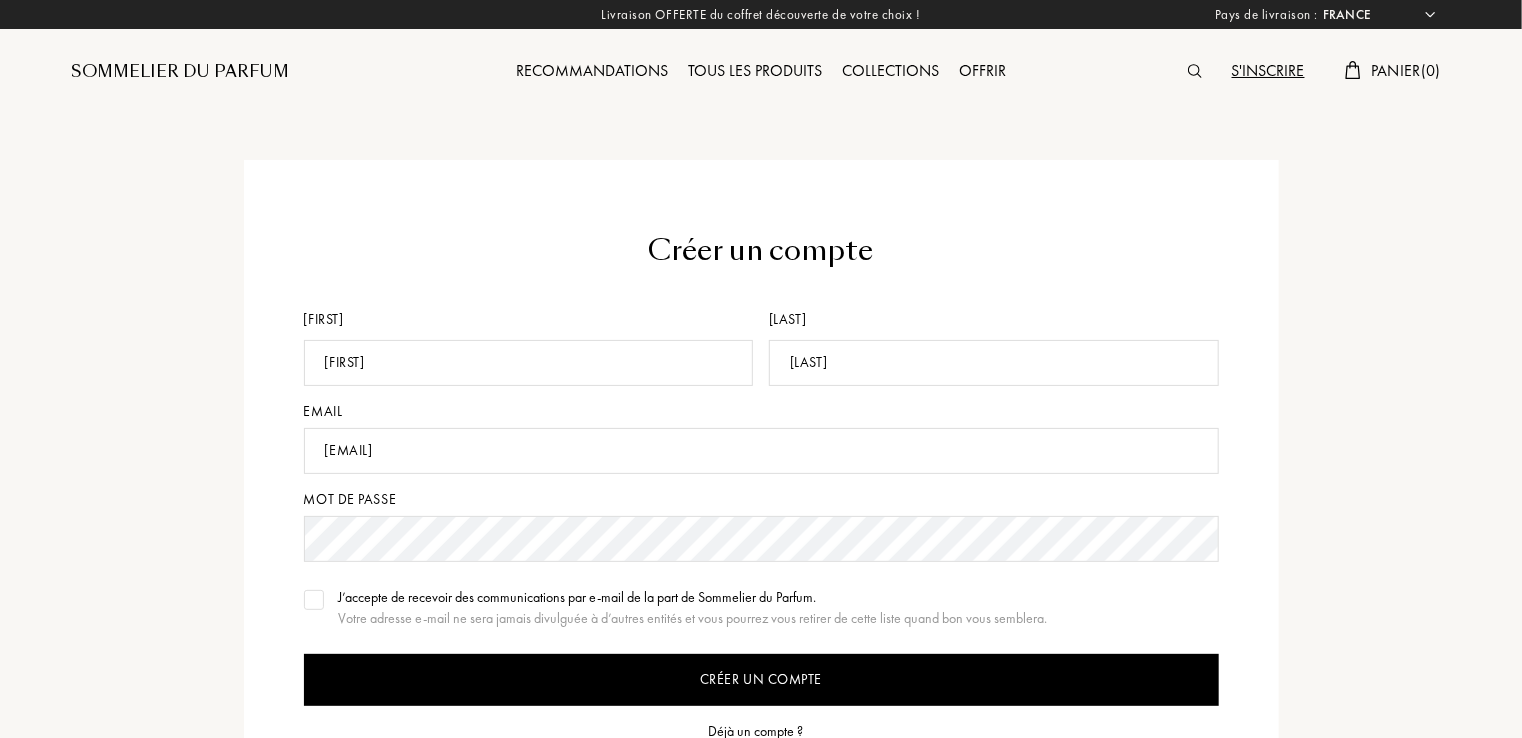 click at bounding box center (314, 600) 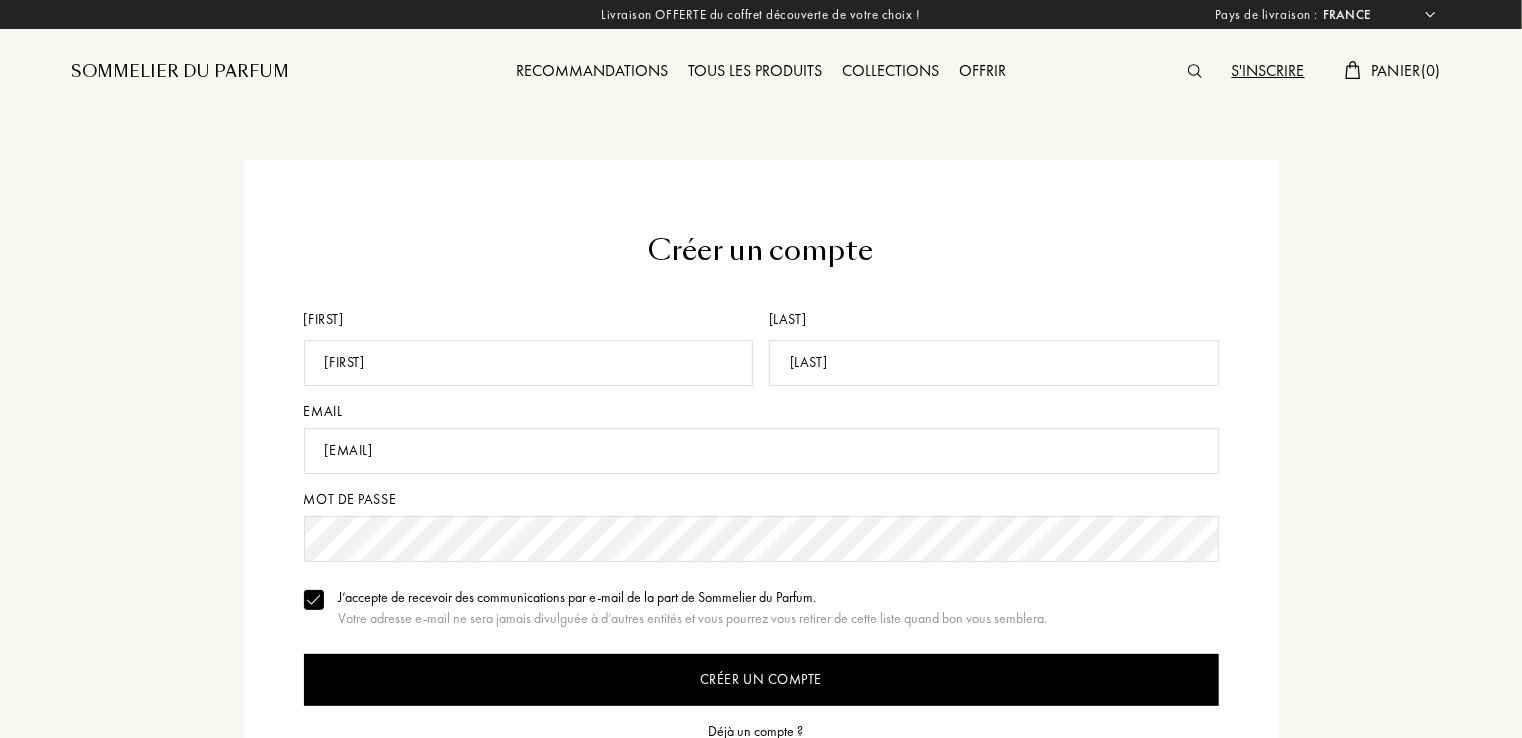 click on "Créer un compte" at bounding box center [761, 680] 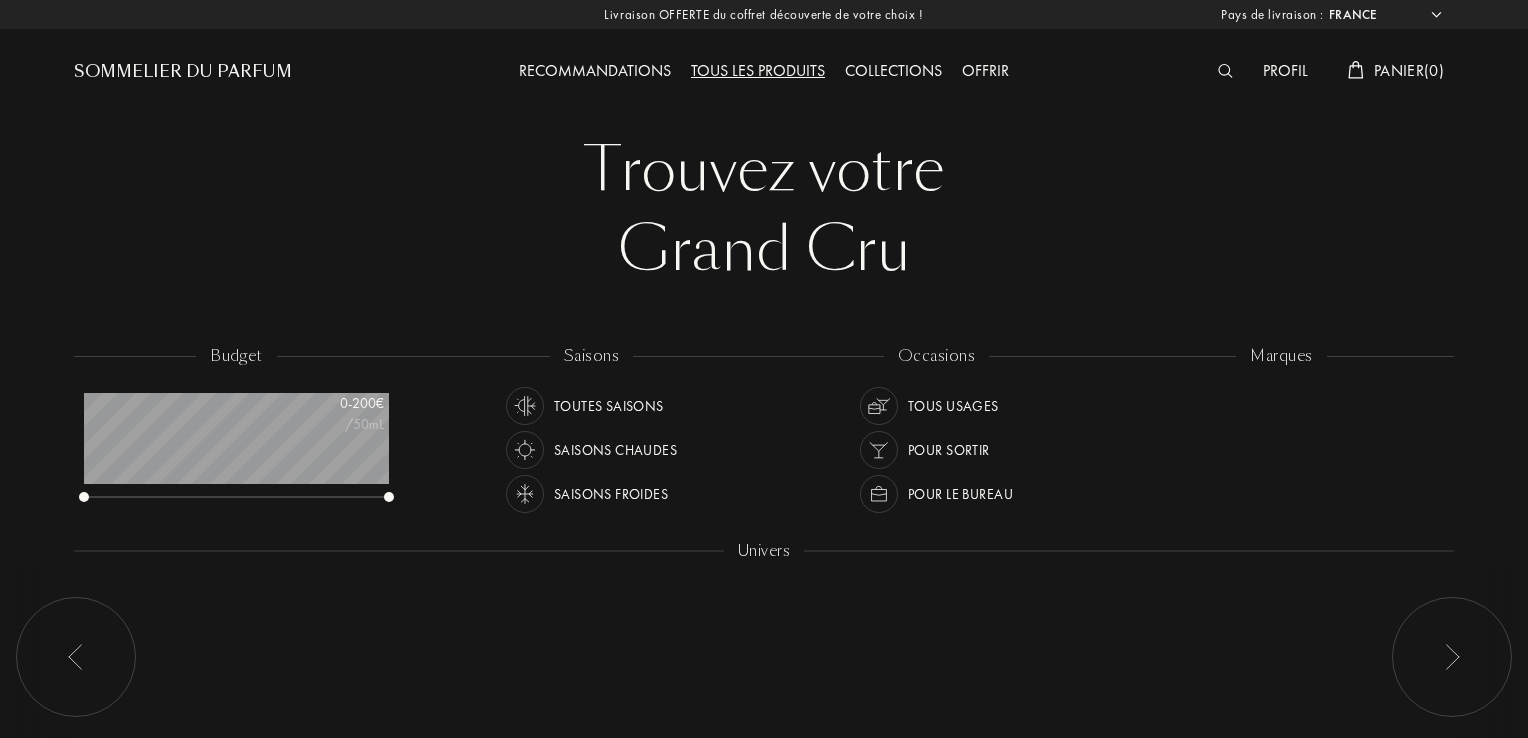 select on "FR" 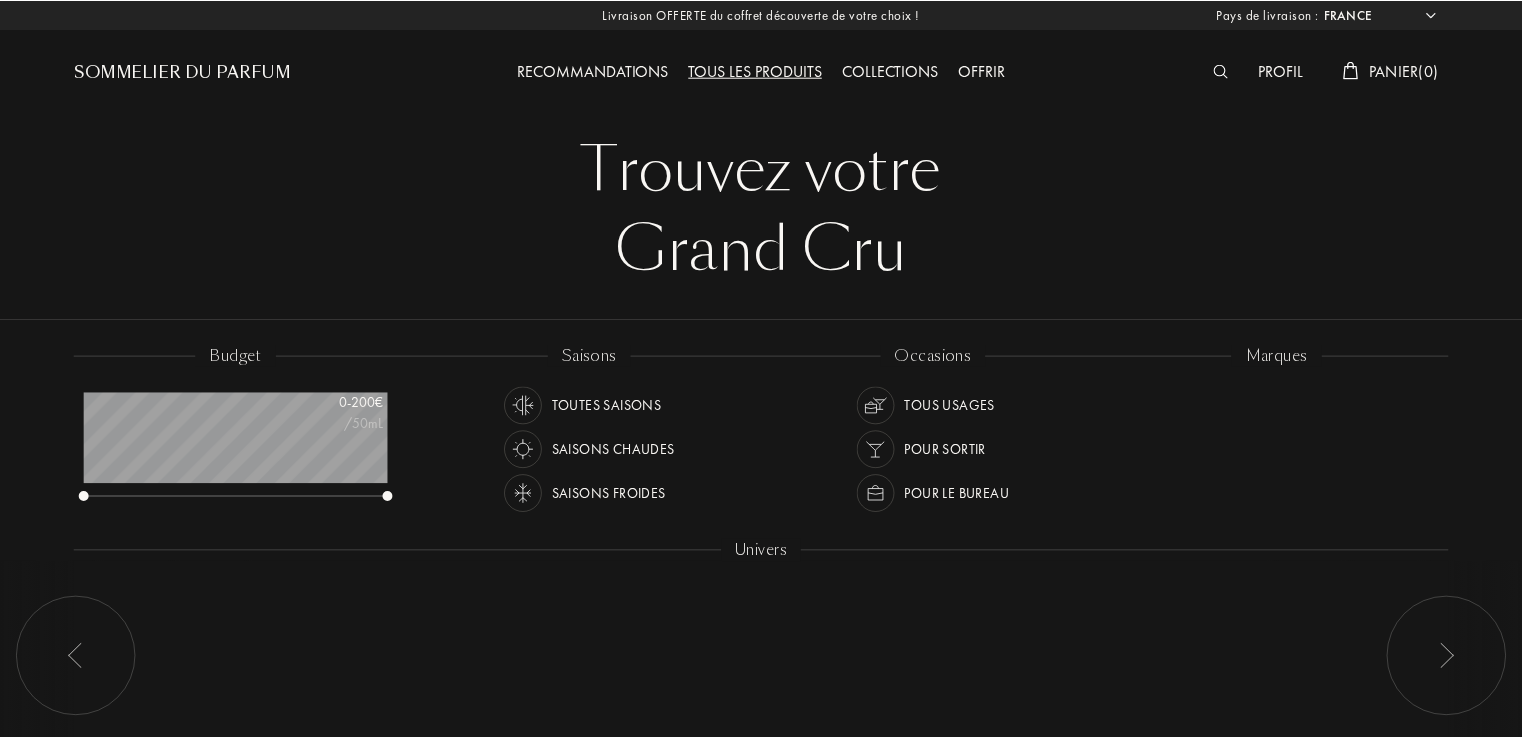 scroll, scrollTop: 0, scrollLeft: 0, axis: both 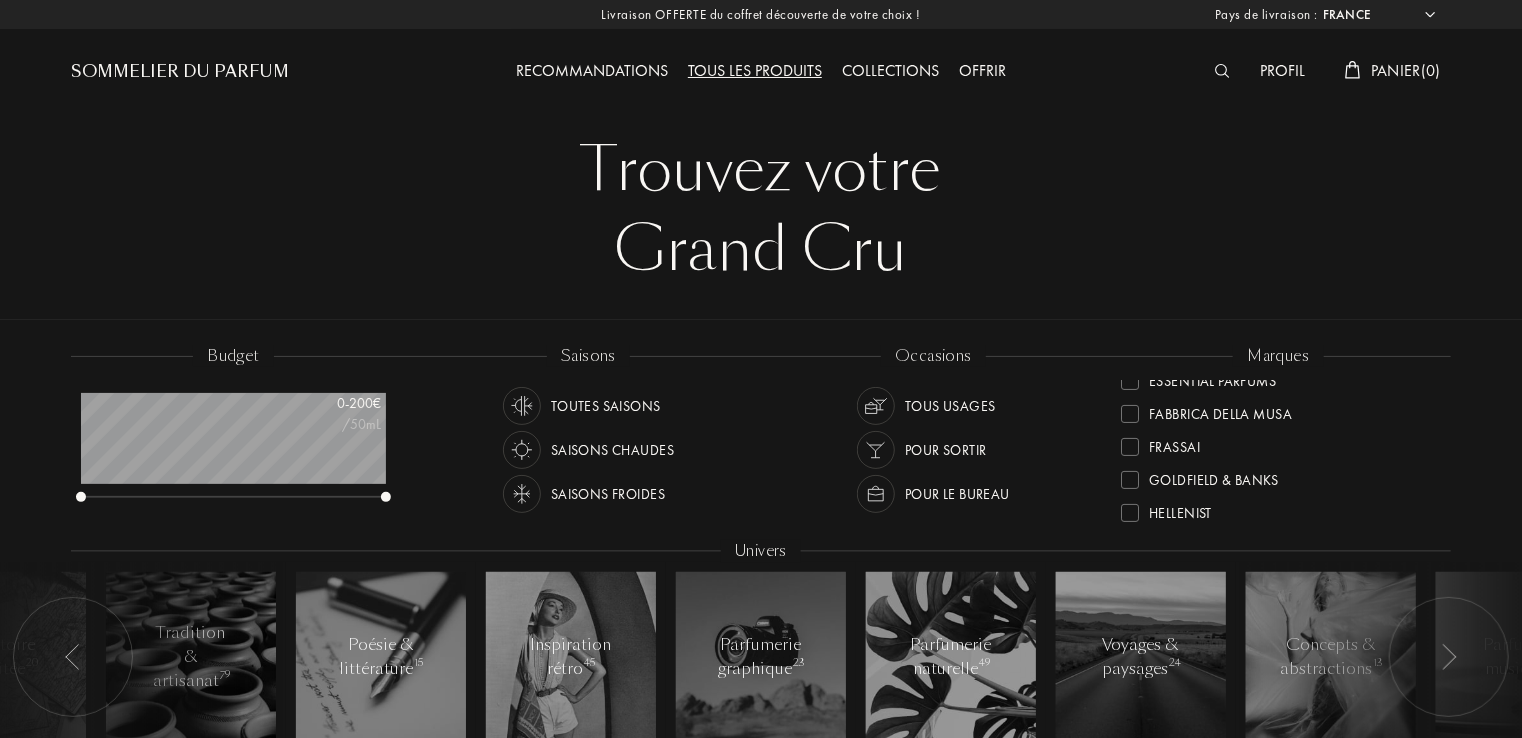 drag, startPoint x: 1440, startPoint y: 391, endPoint x: 1451, endPoint y: 510, distance: 119.507324 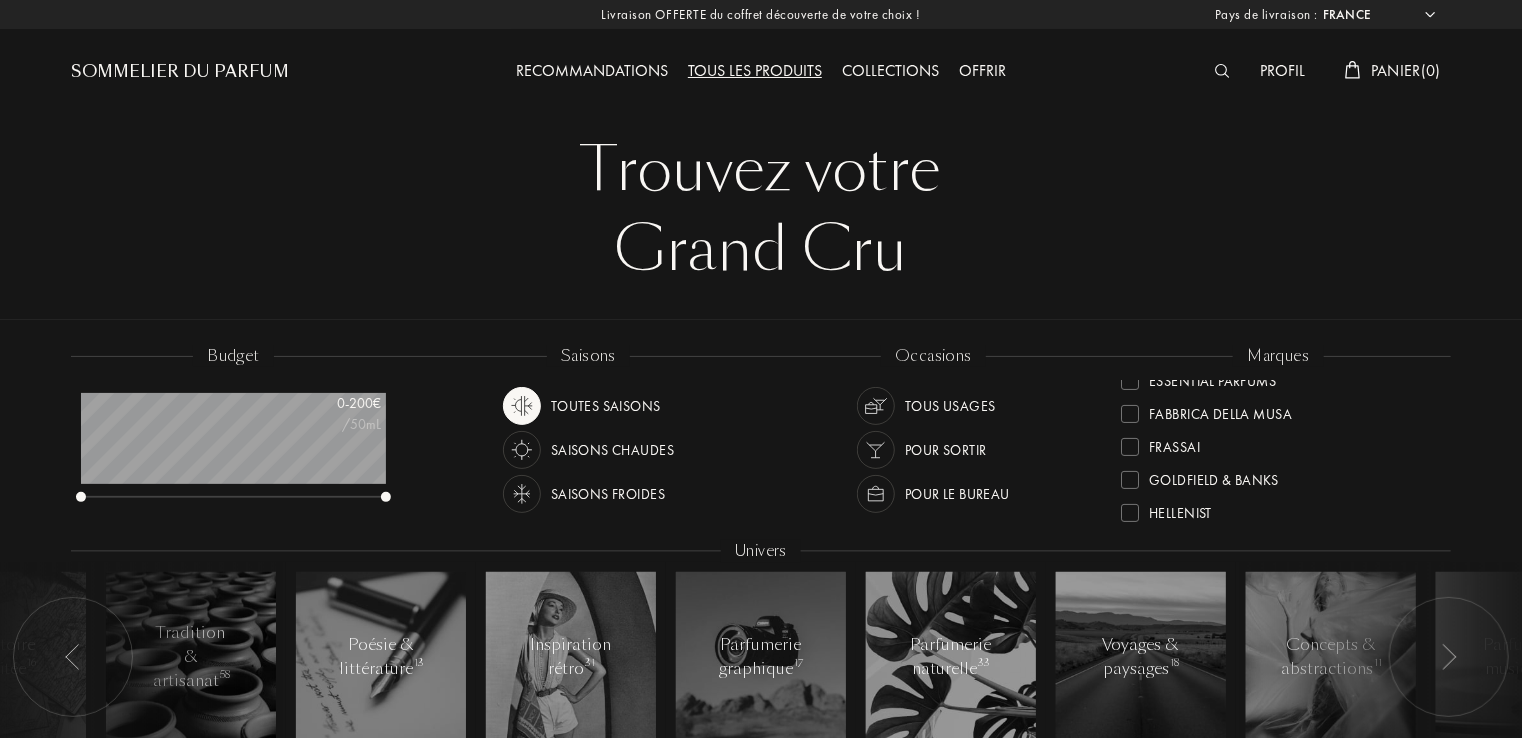 click at bounding box center [876, 406] 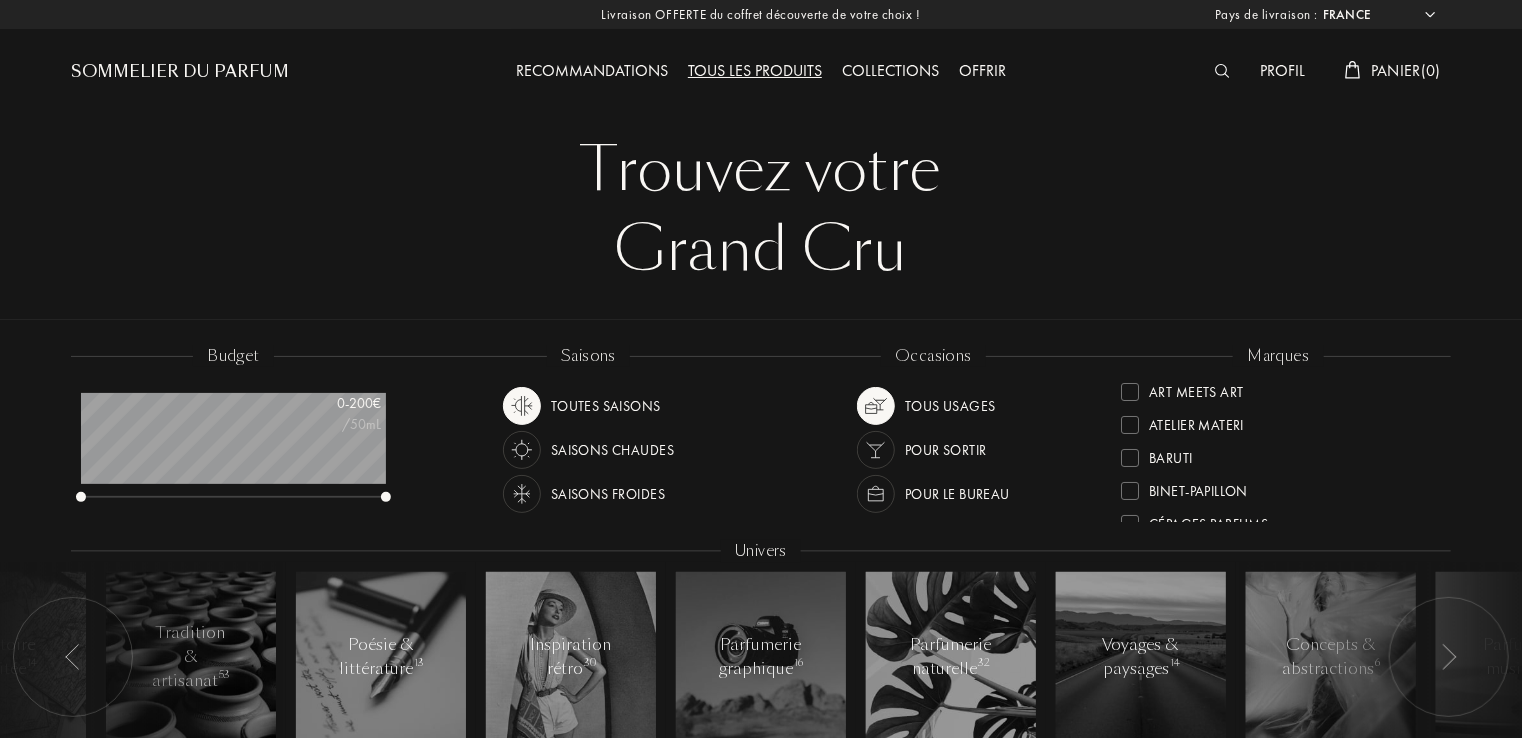 scroll, scrollTop: 0, scrollLeft: 0, axis: both 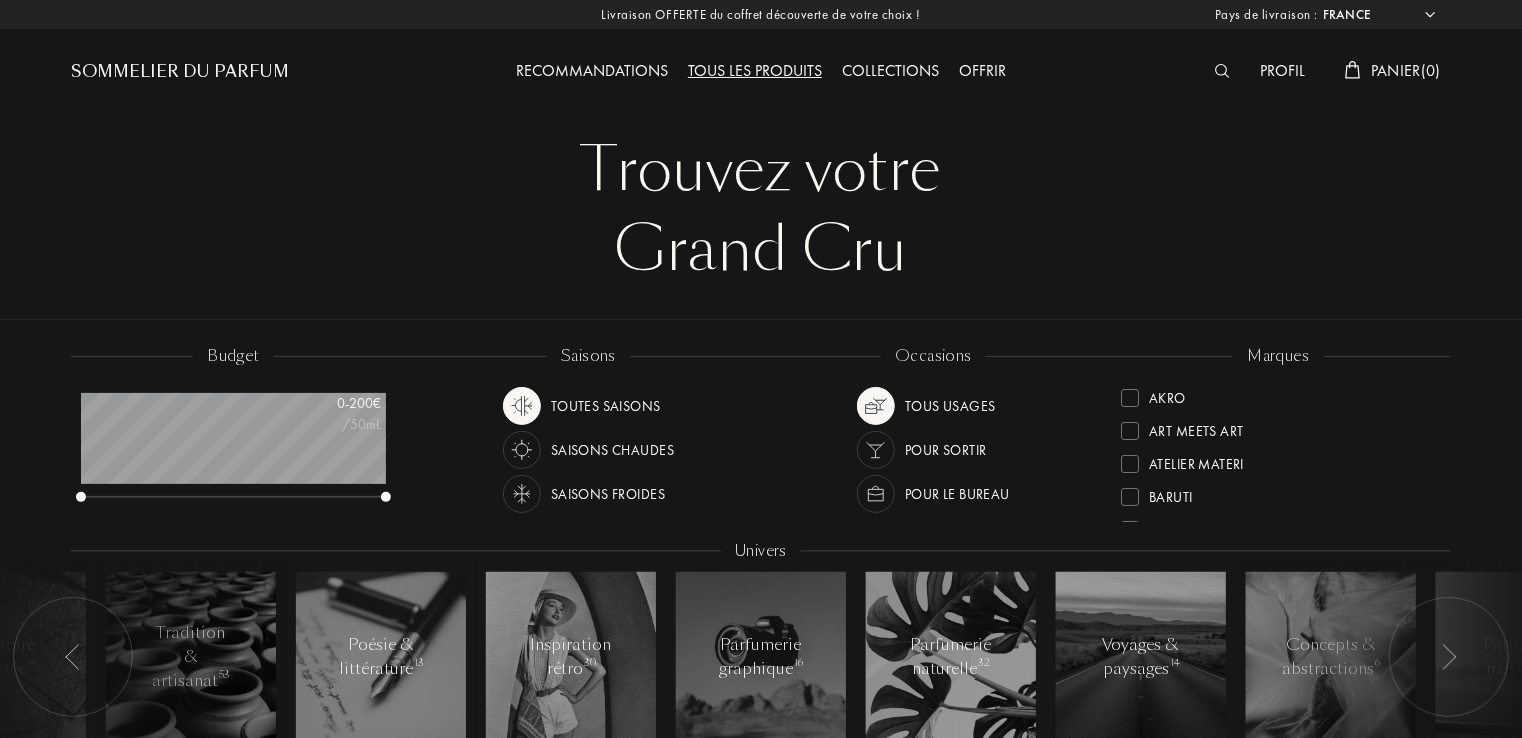 click on "Trouvez votre" at bounding box center [761, 170] 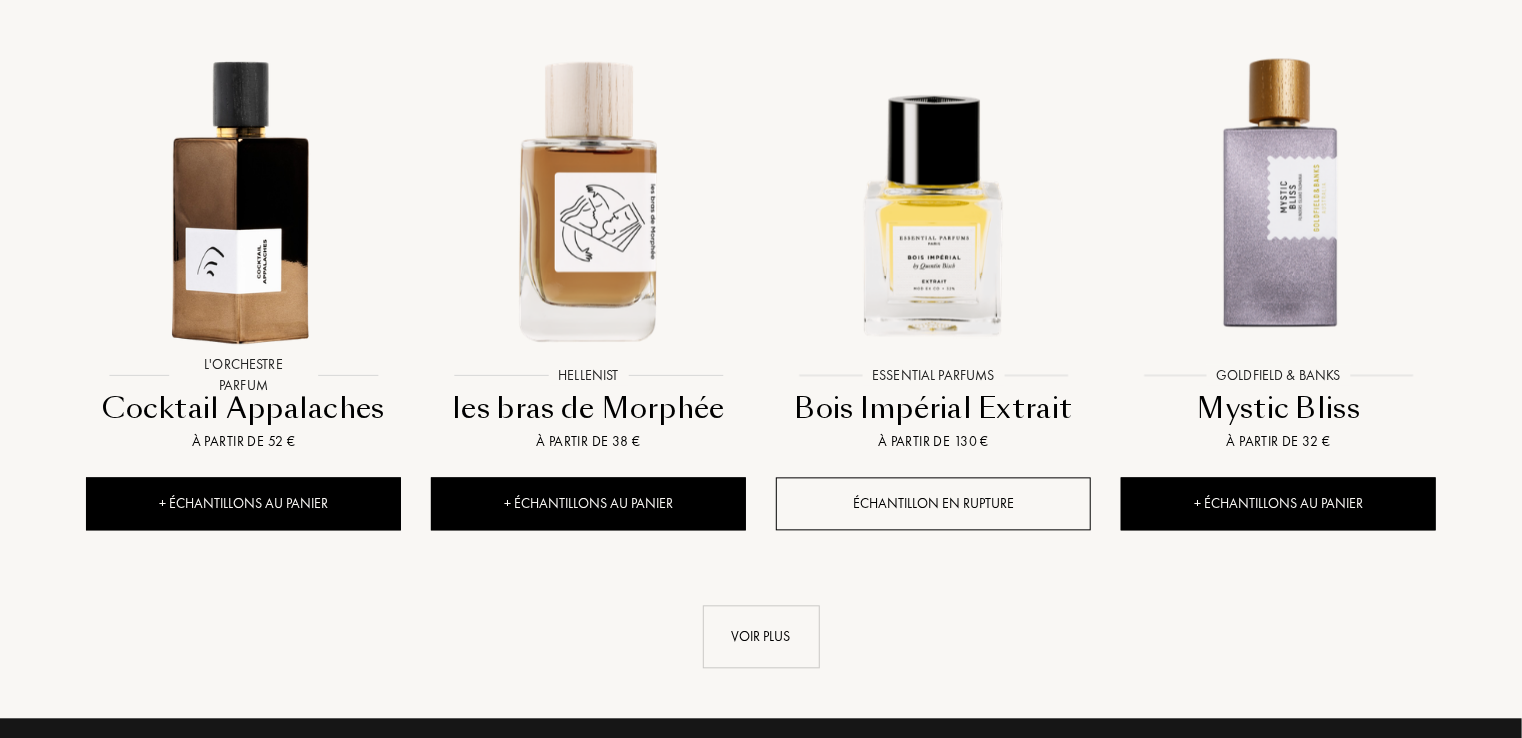 scroll, scrollTop: 2075, scrollLeft: 0, axis: vertical 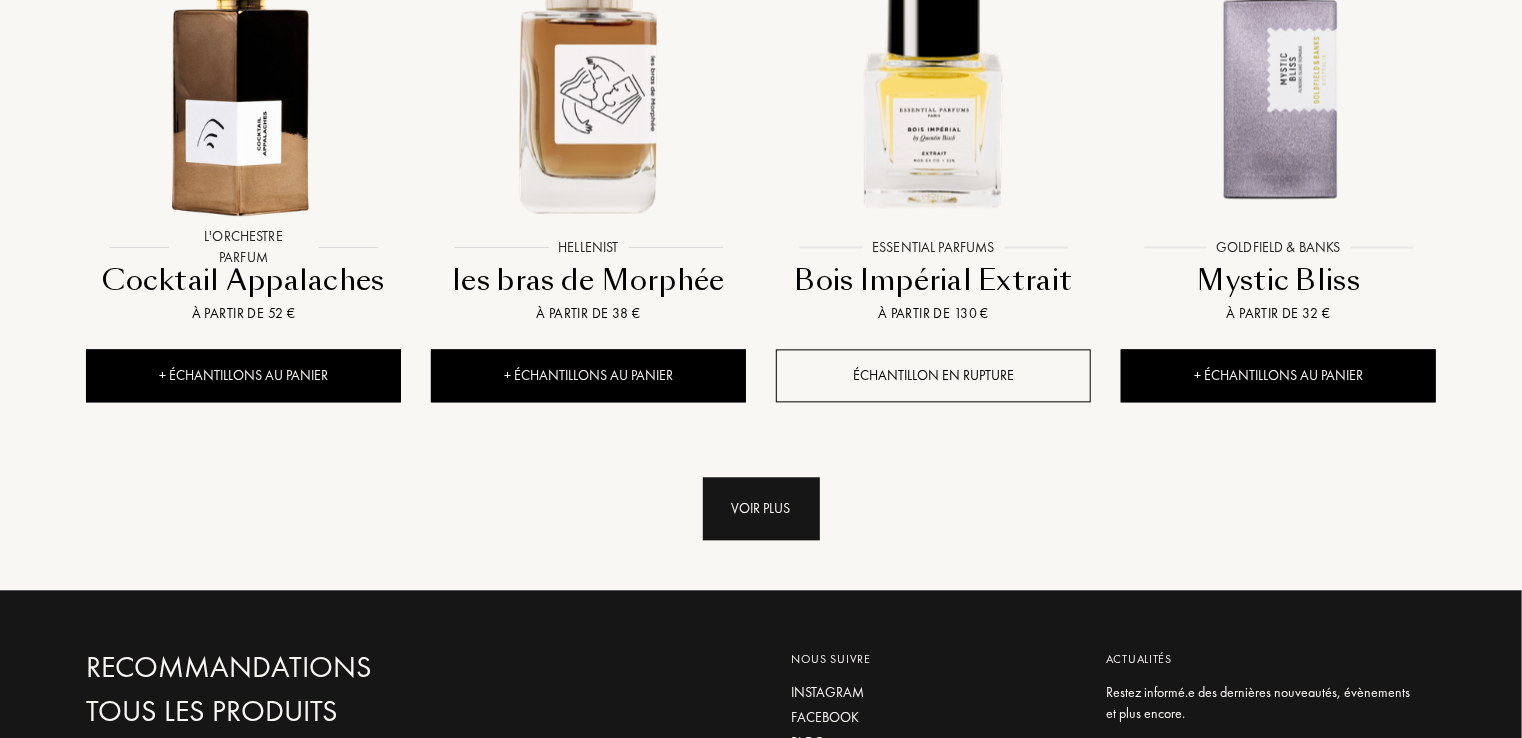 click on "Voir plus" at bounding box center [761, 508] 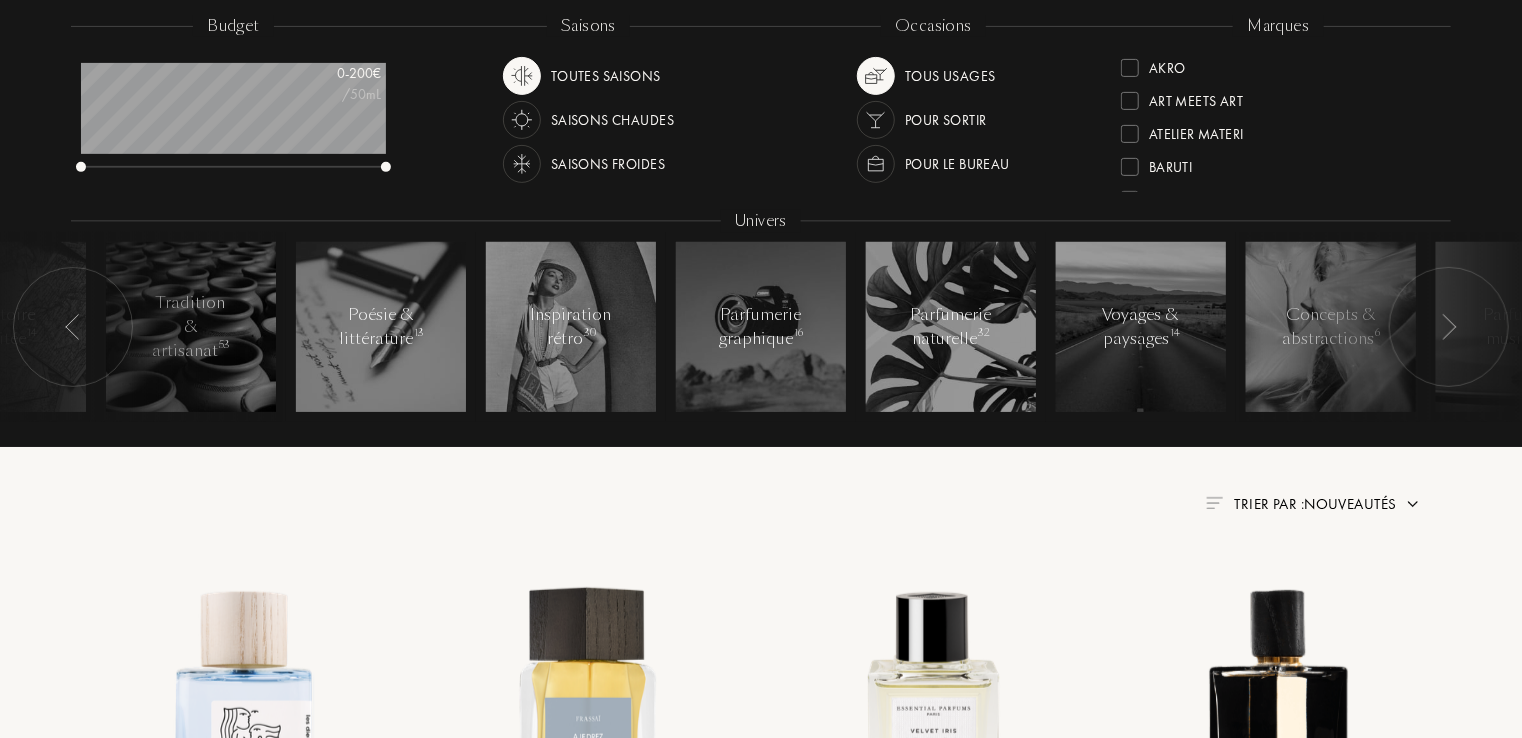 scroll, scrollTop: 0, scrollLeft: 0, axis: both 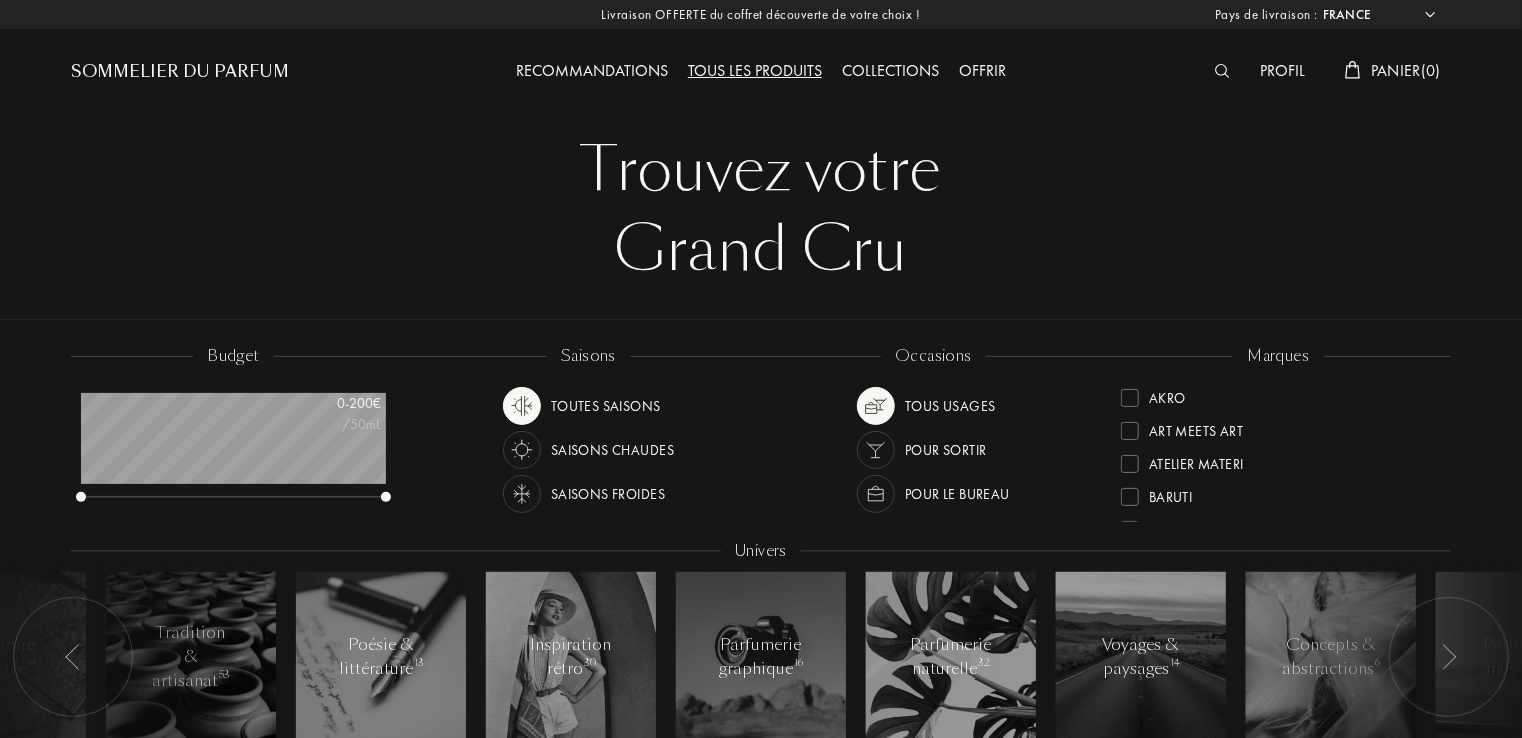 click on "Tous les produits" at bounding box center [755, 72] 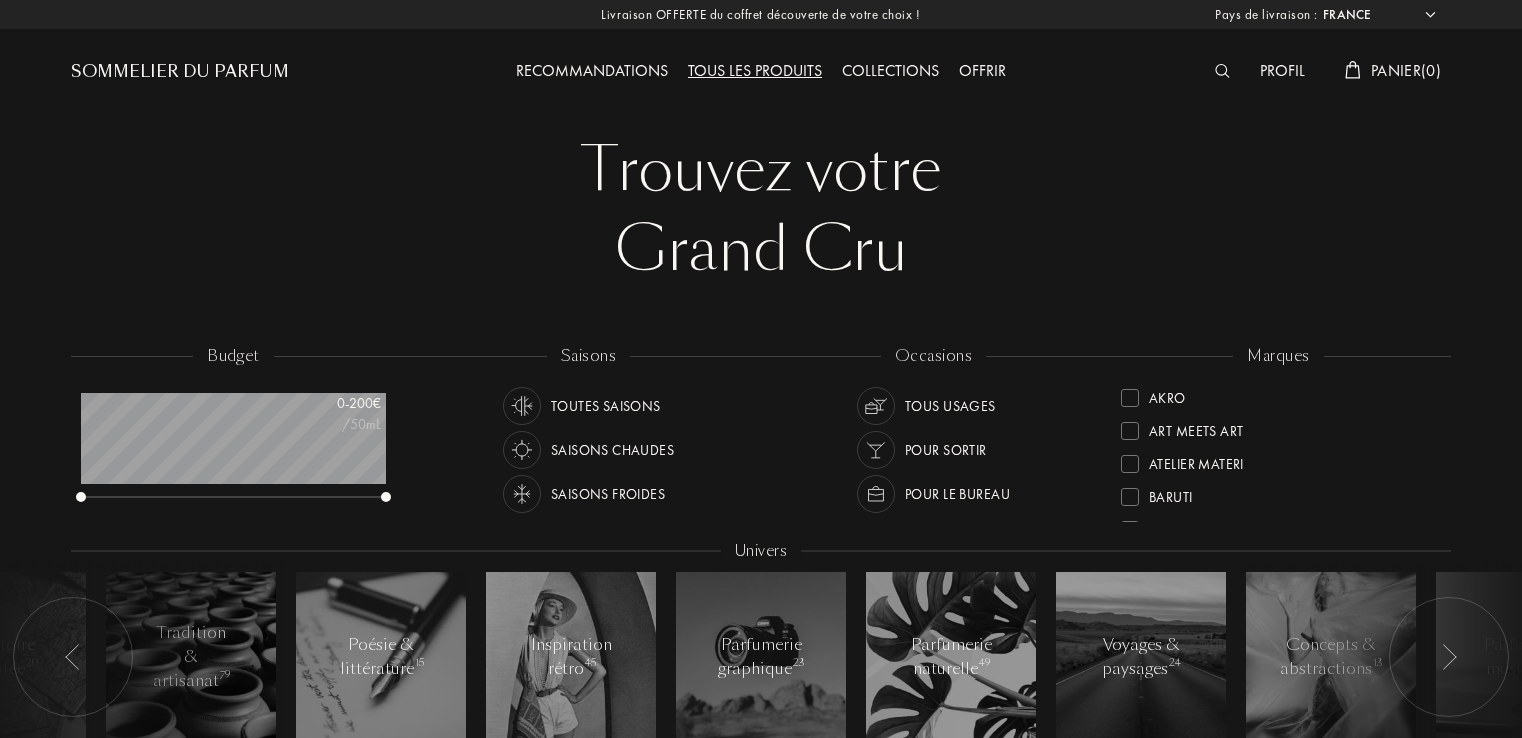 select on "FR" 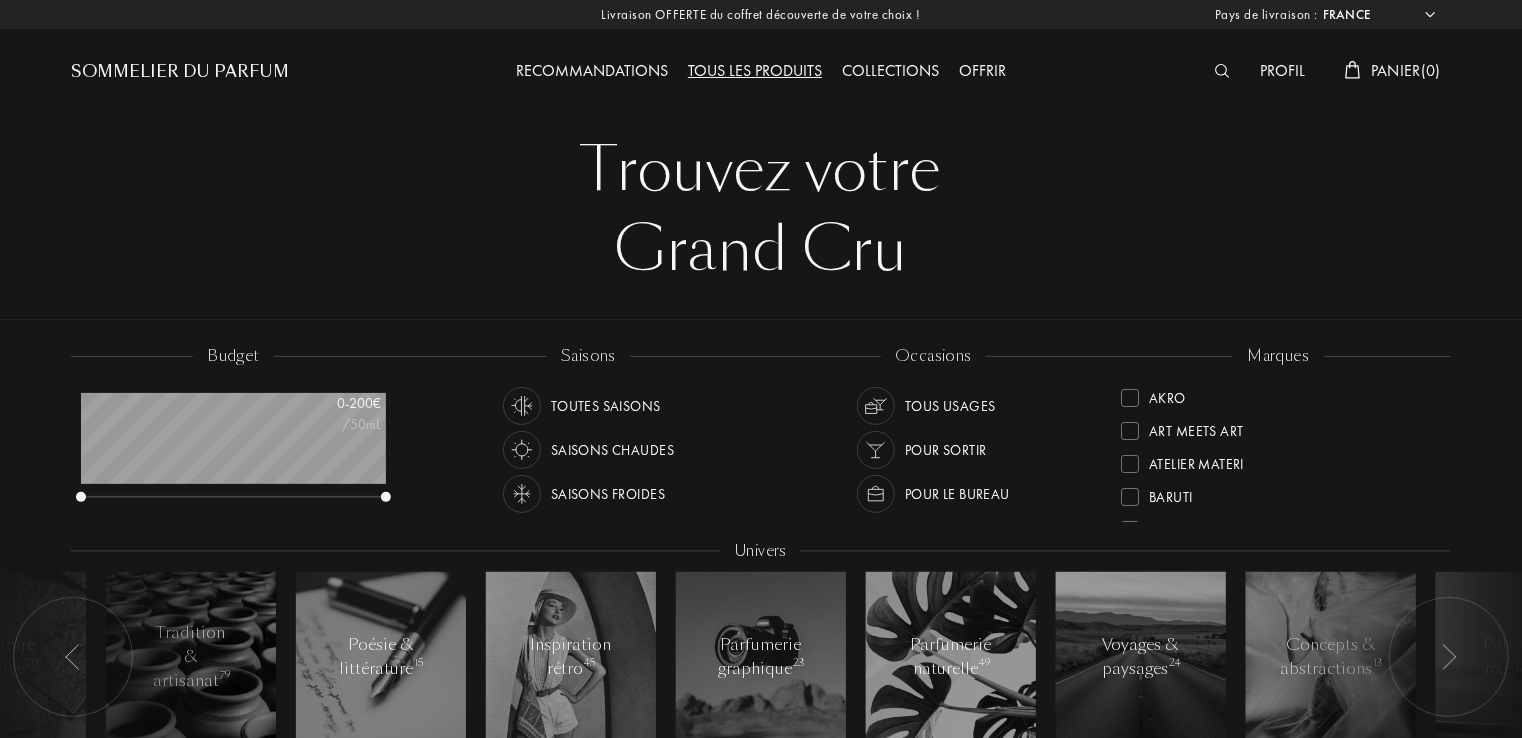 scroll, scrollTop: 999900, scrollLeft: 999695, axis: both 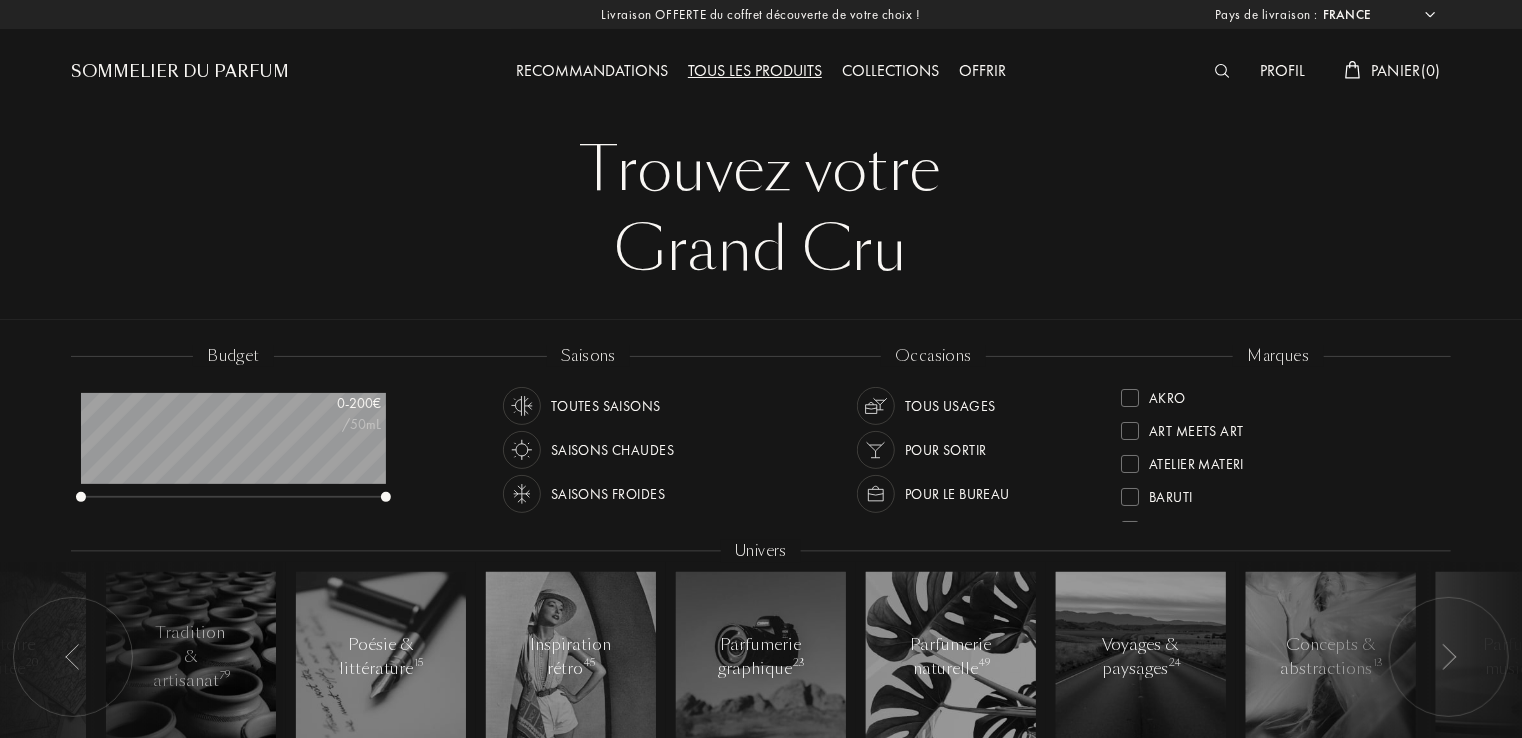 click on "Recommandations" at bounding box center [592, 72] 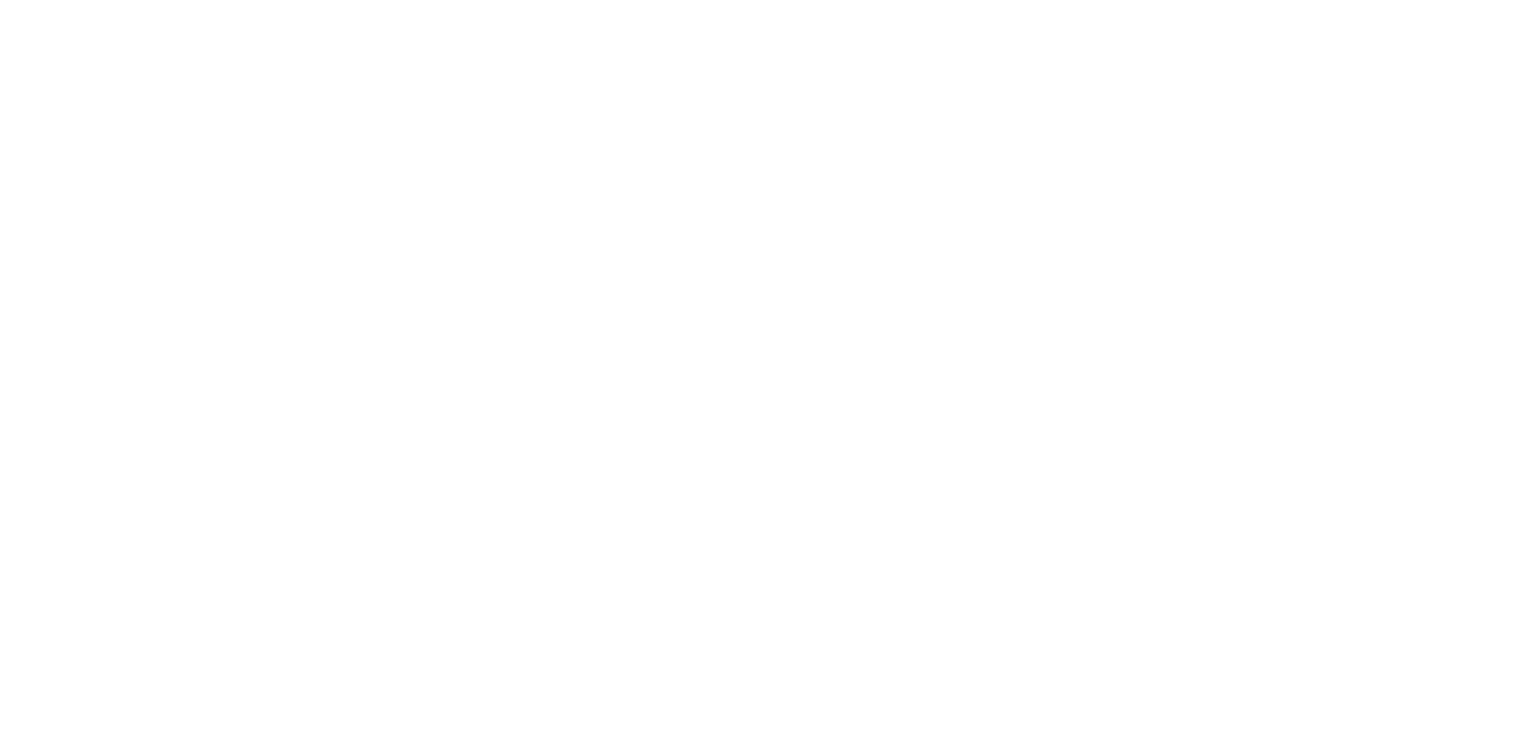 select on "FR" 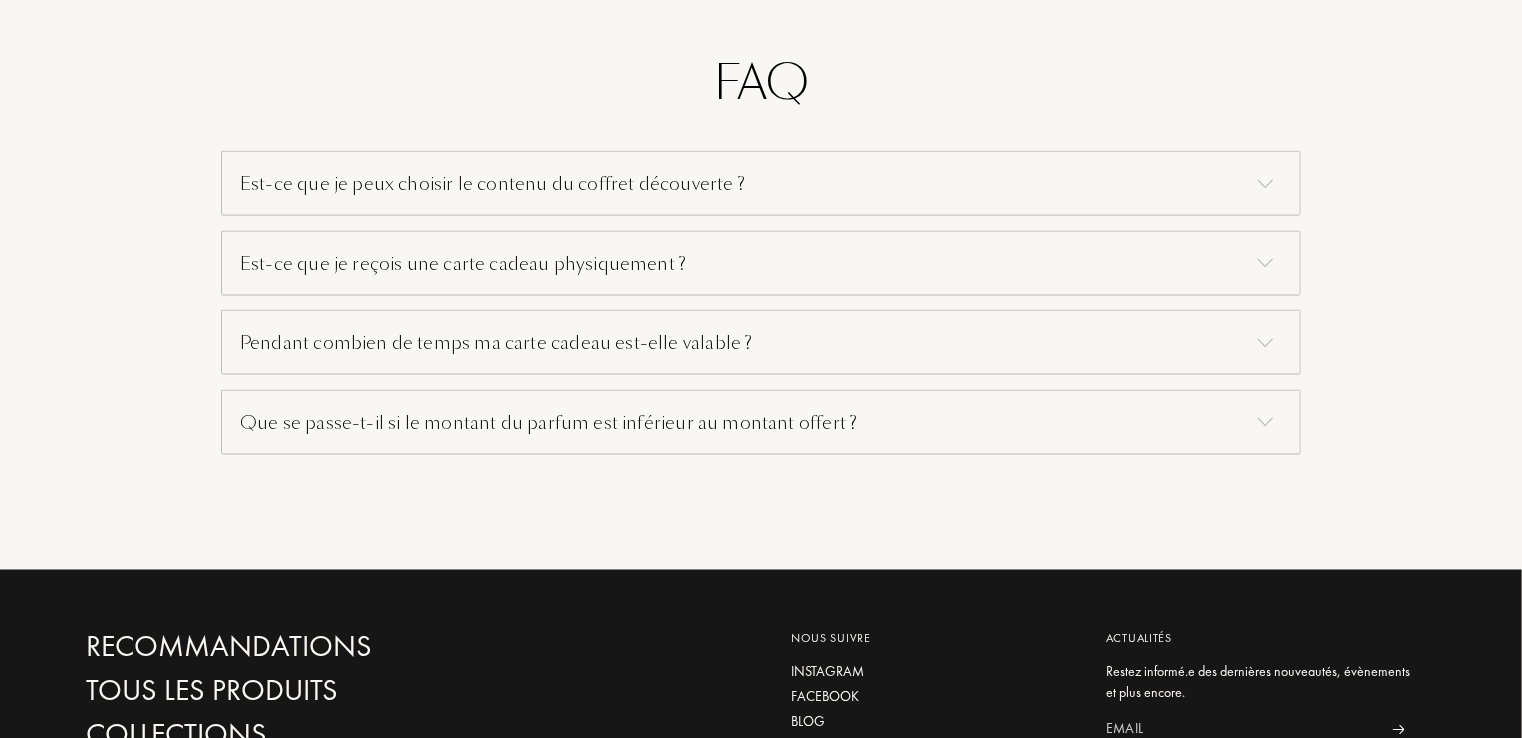 scroll, scrollTop: 0, scrollLeft: 0, axis: both 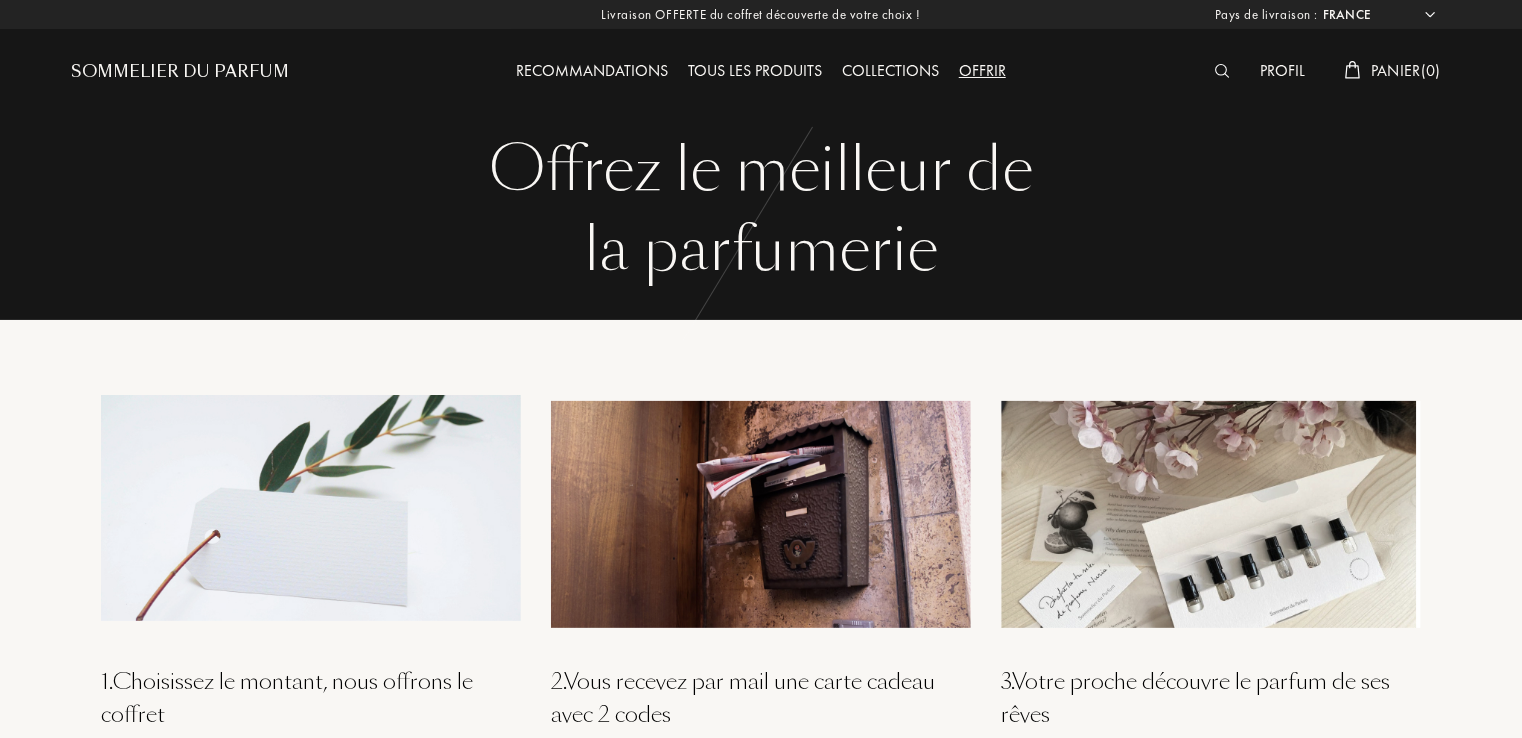 click at bounding box center [1222, 71] 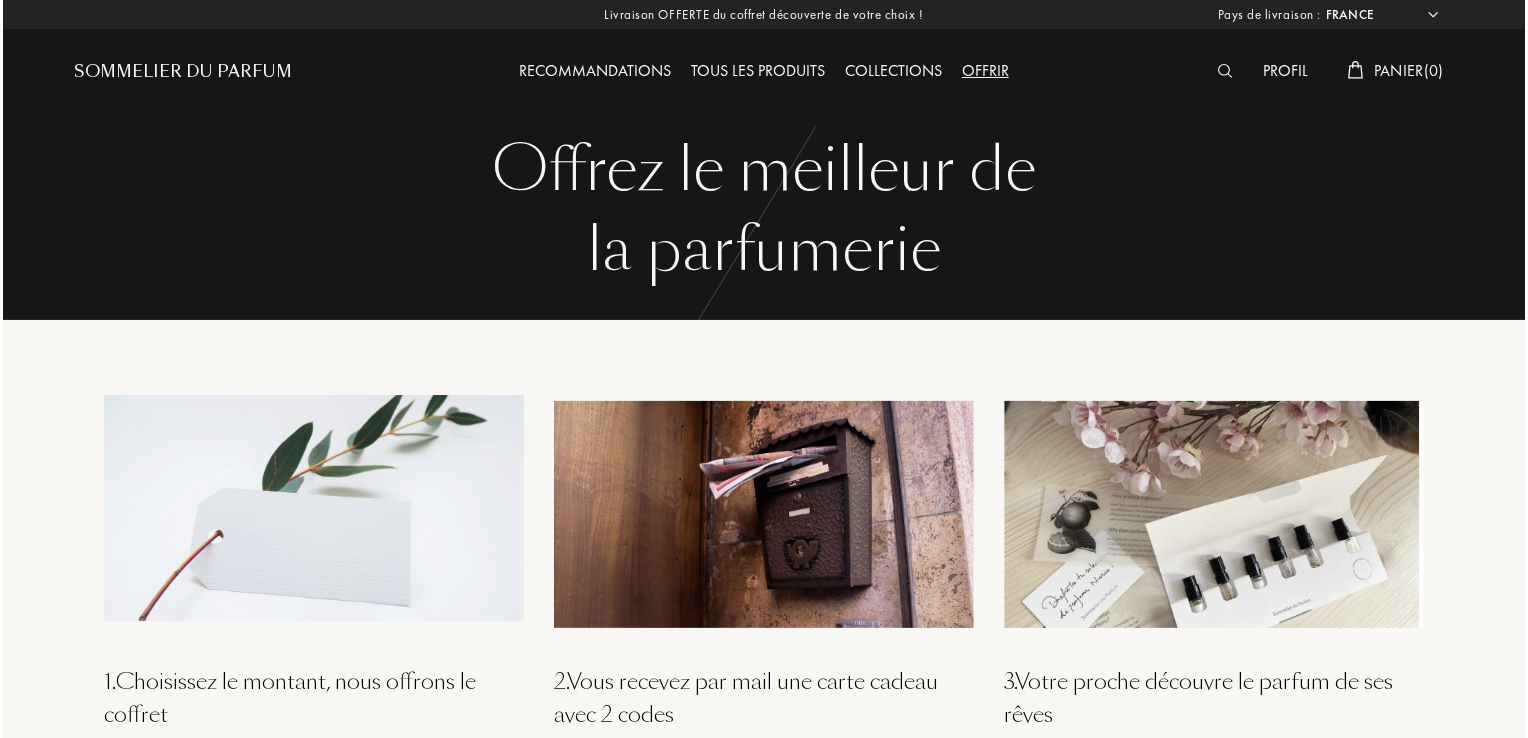 scroll, scrollTop: 0, scrollLeft: 0, axis: both 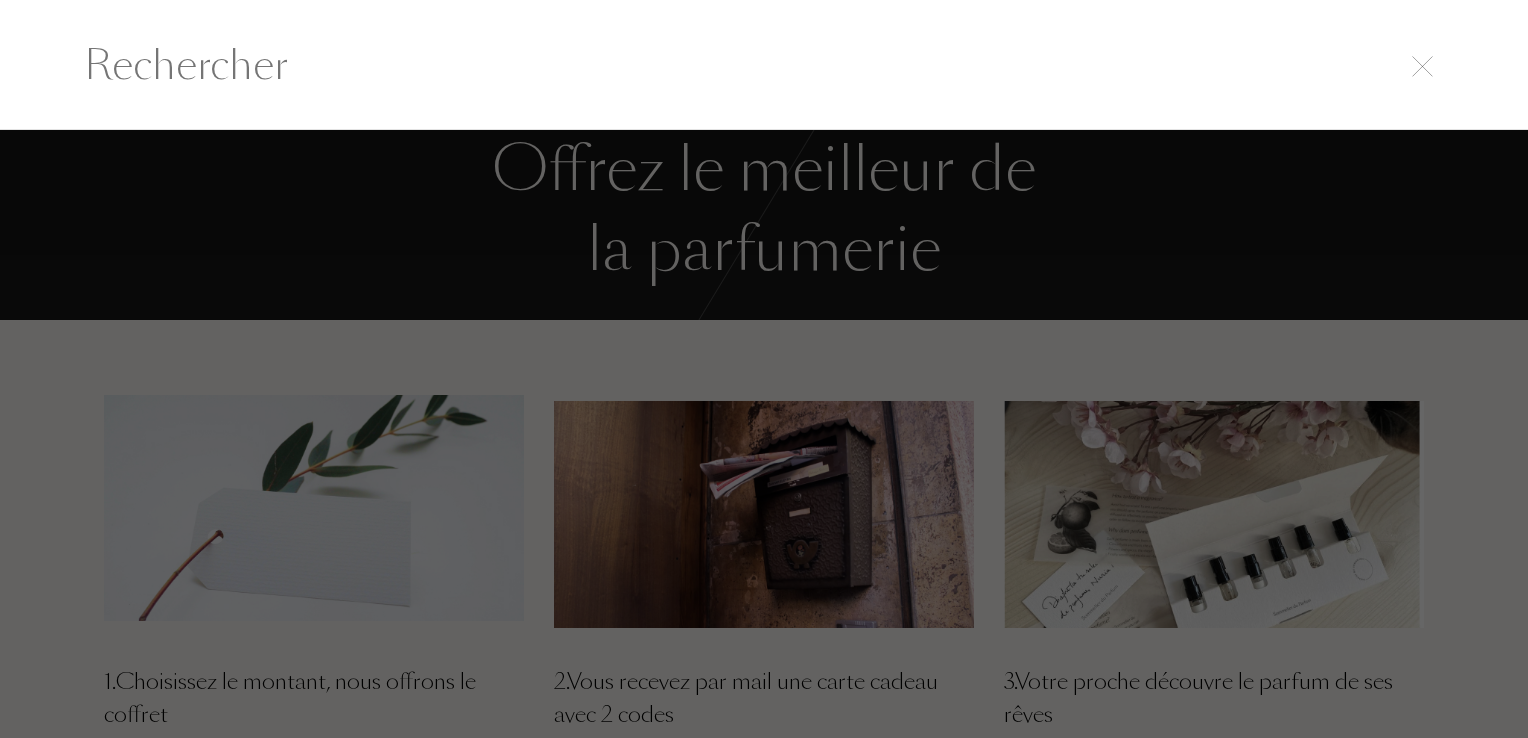 type on "l" 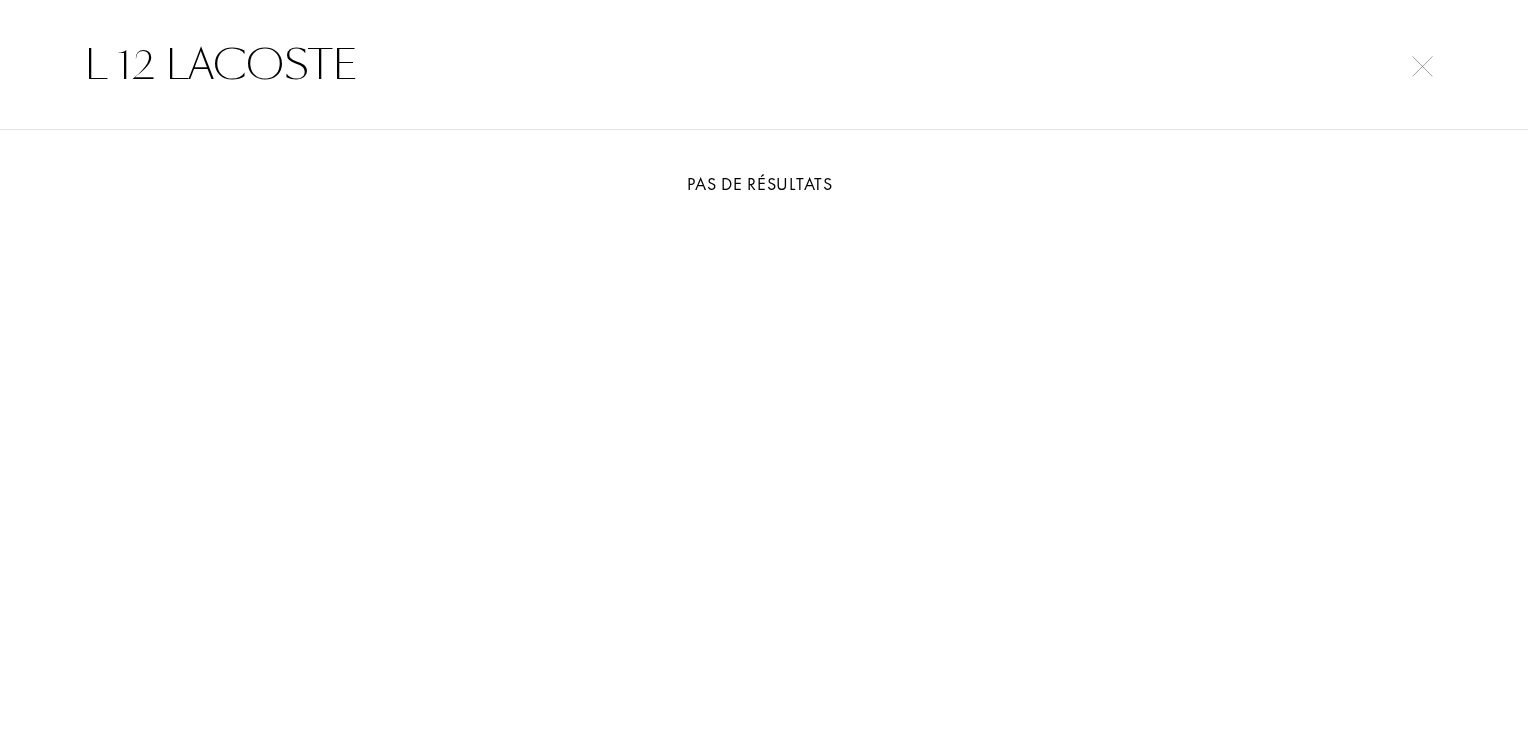 type on "L 12 LACOSTE" 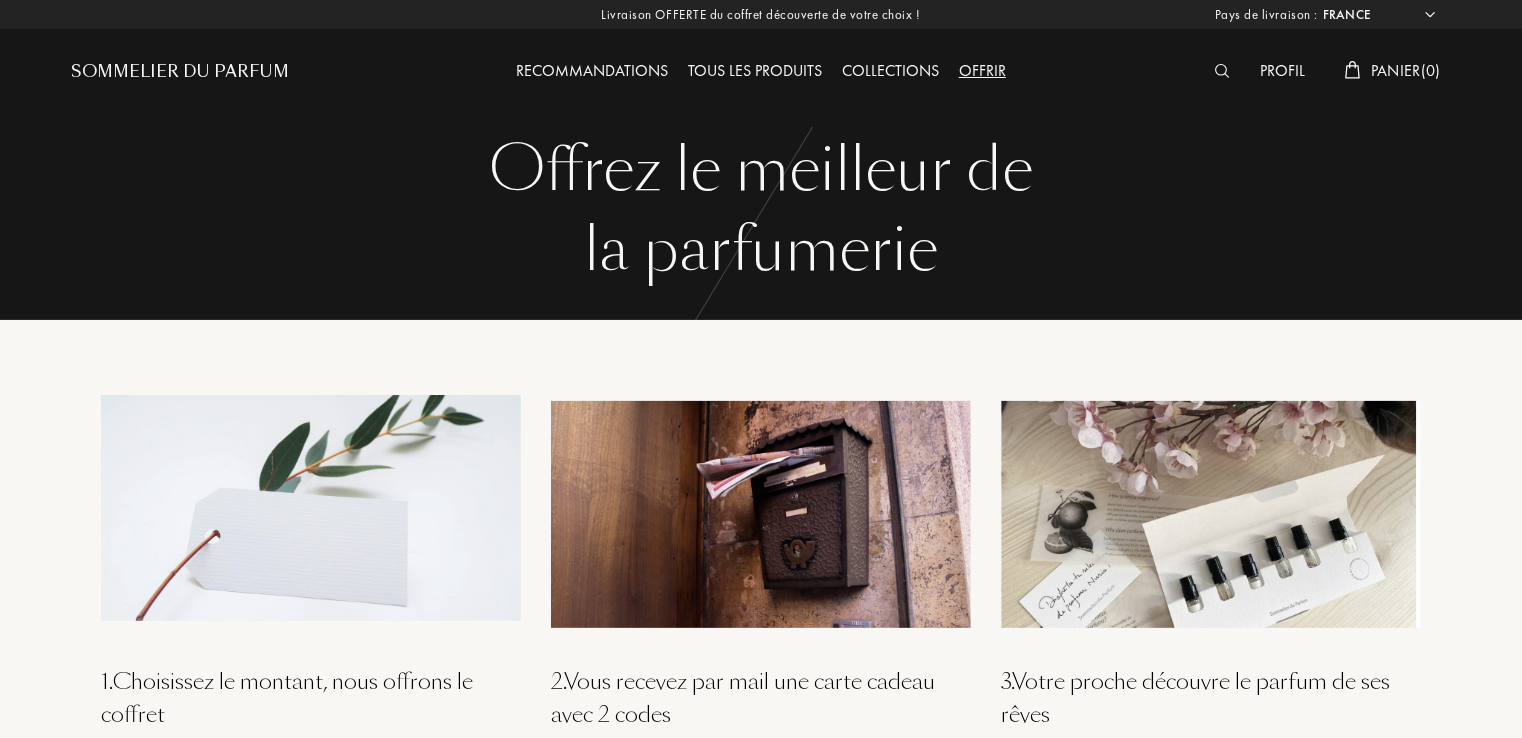 click at bounding box center [1222, 71] 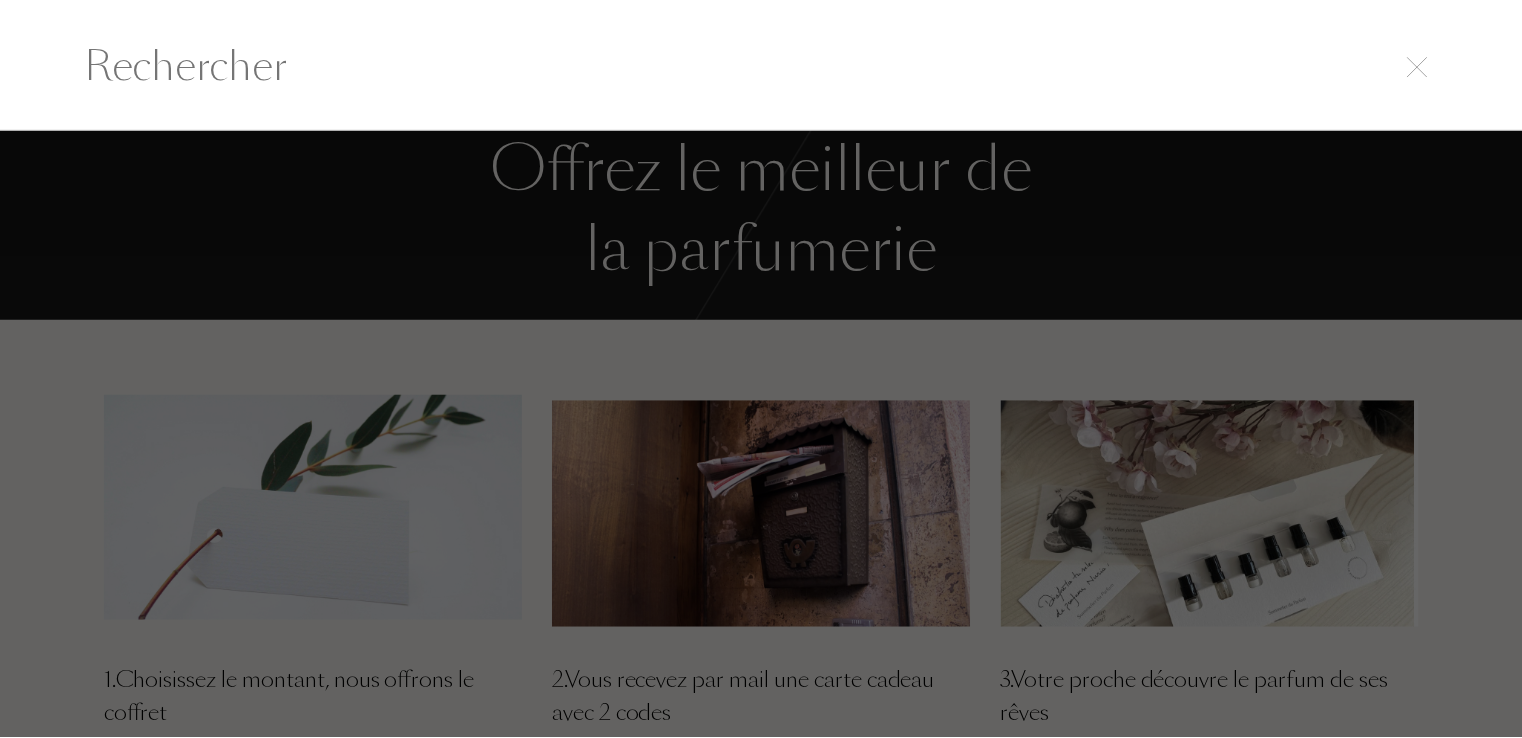 scroll, scrollTop: 0, scrollLeft: 0, axis: both 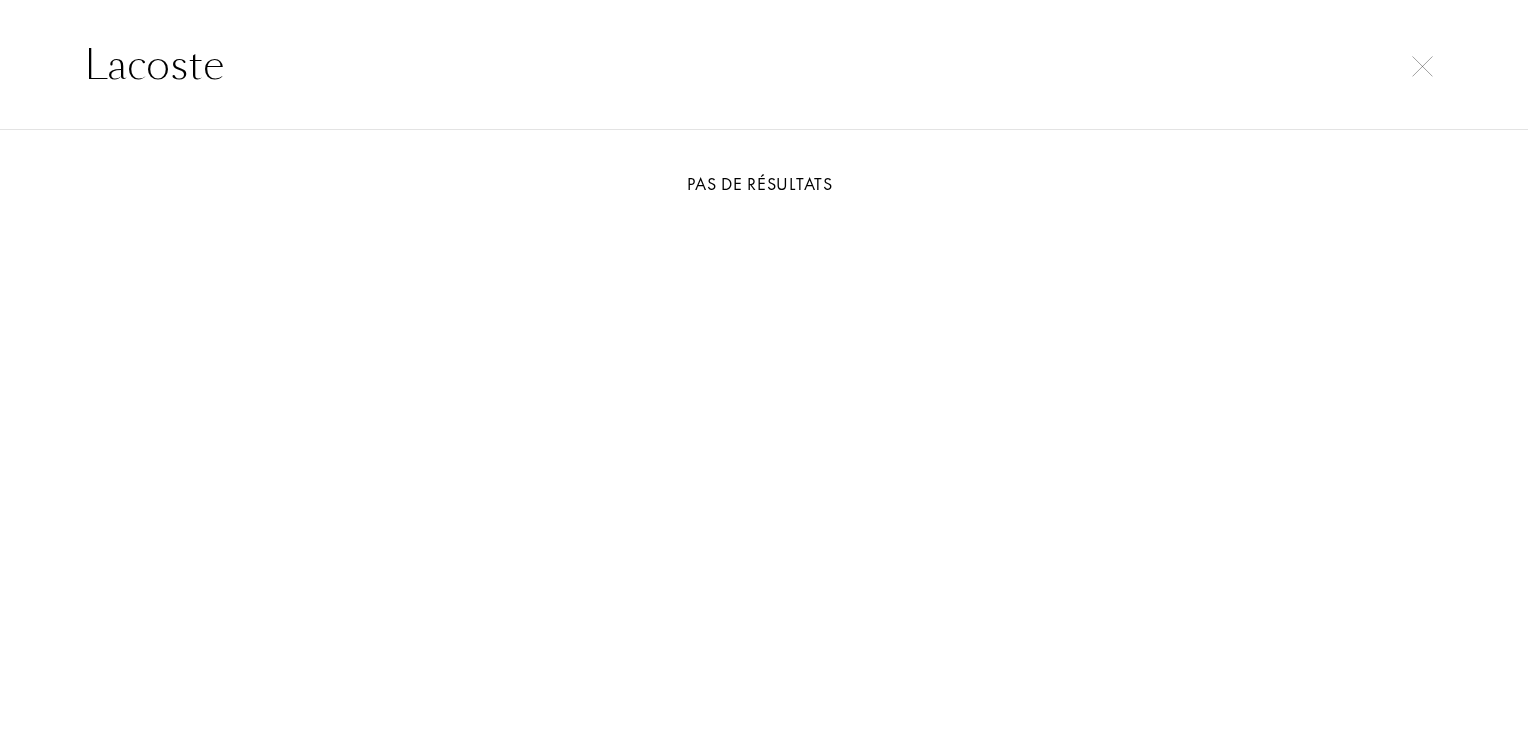 type on "Lacoste" 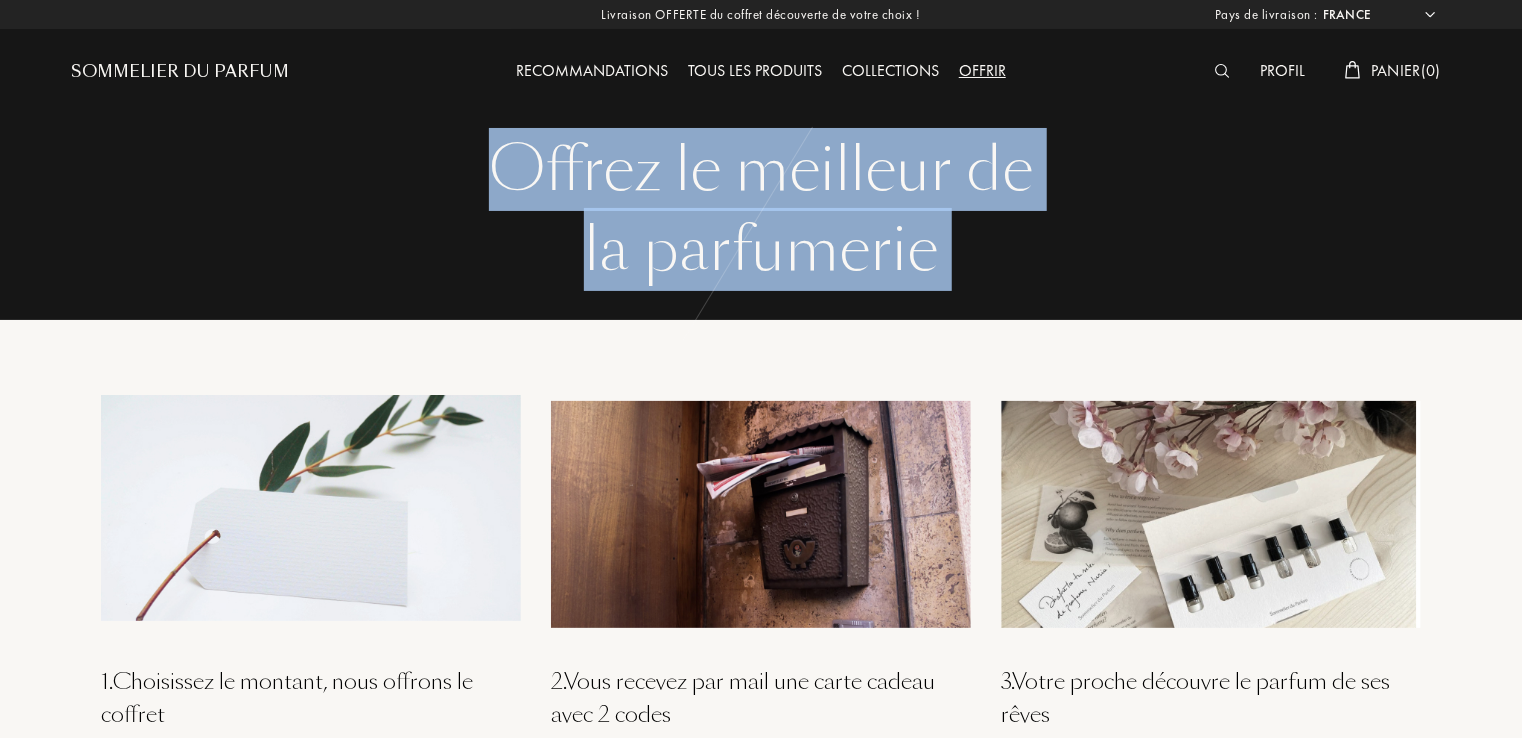 drag, startPoint x: 1521, startPoint y: 122, endPoint x: 1531, endPoint y: 374, distance: 252.19833 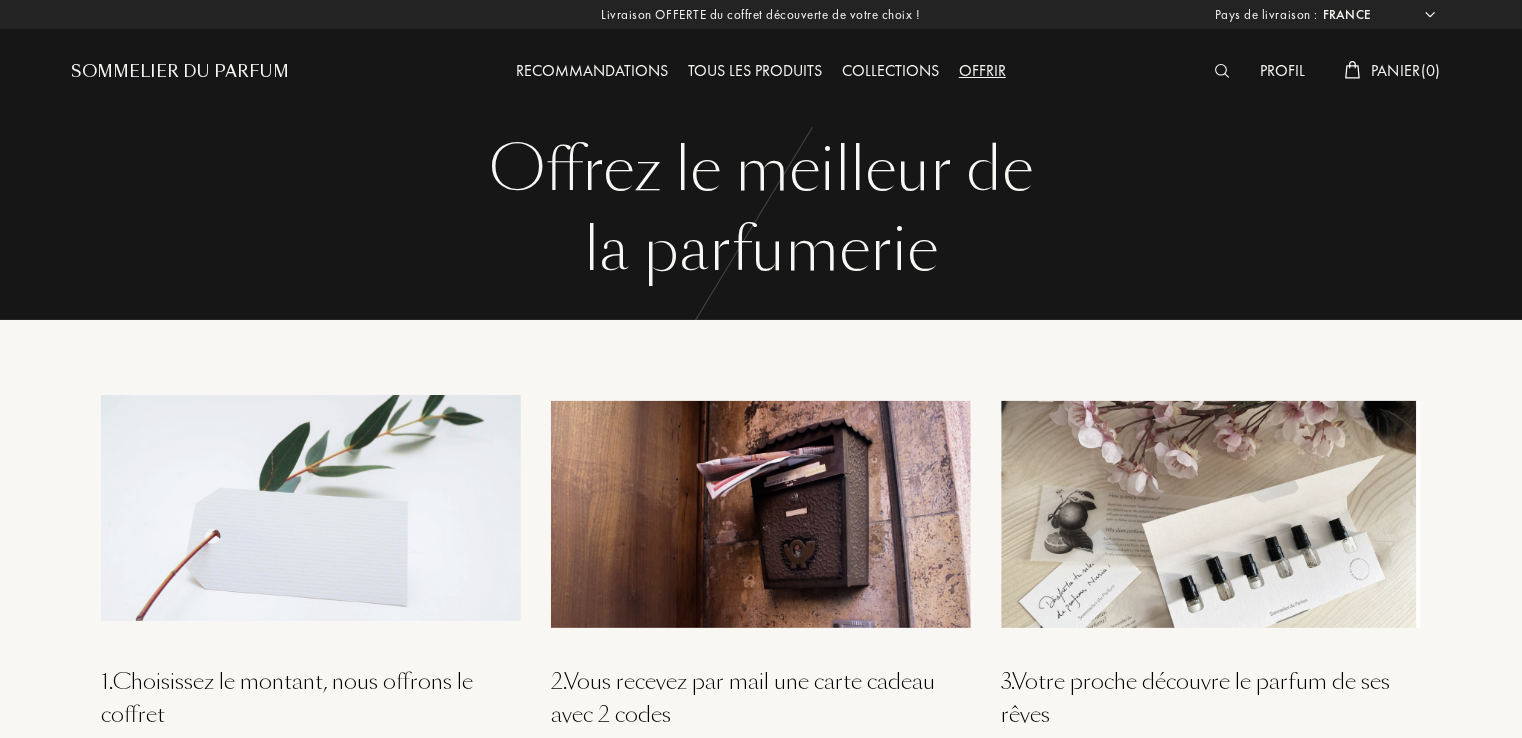 click on "Sommelier du Parfum" at bounding box center (180, 72) 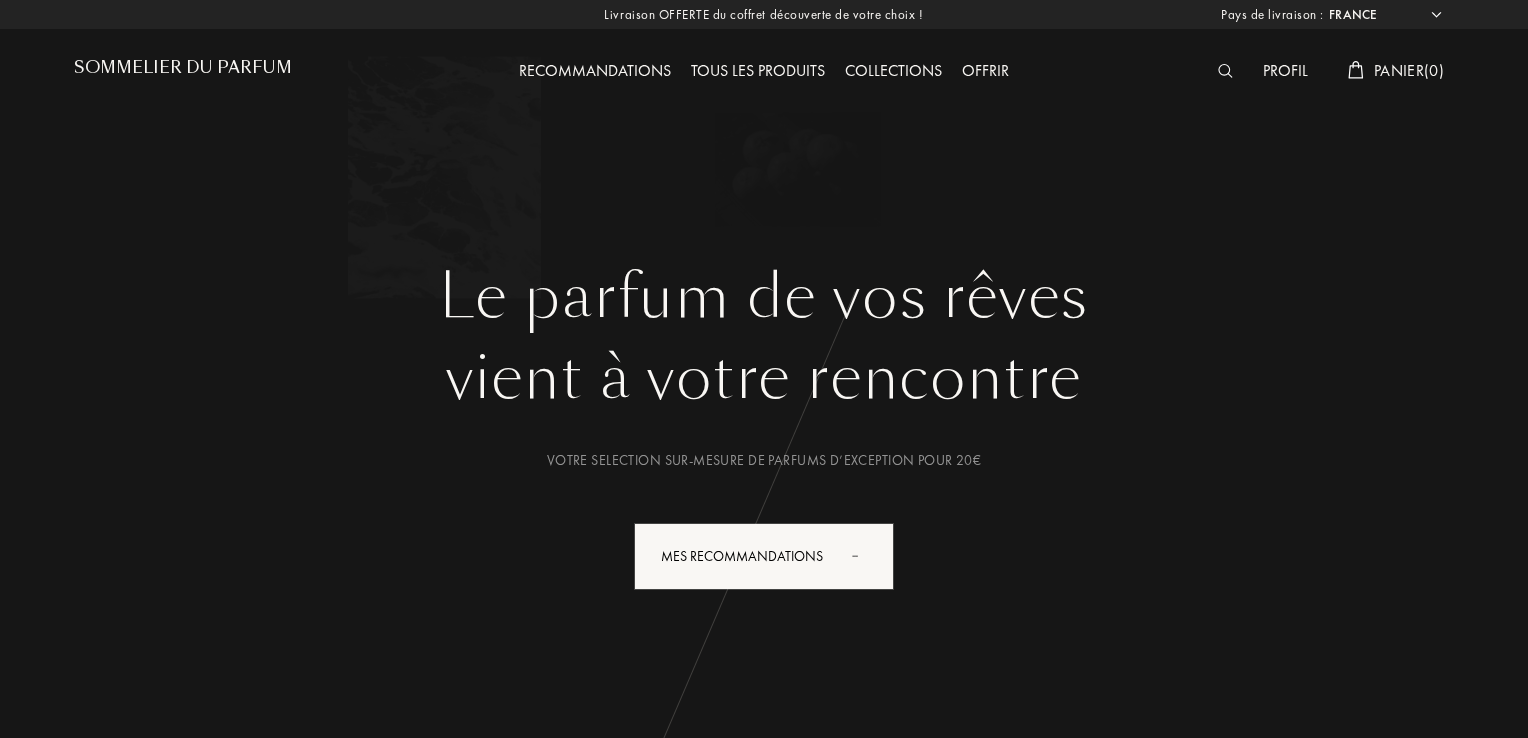 select on "FR" 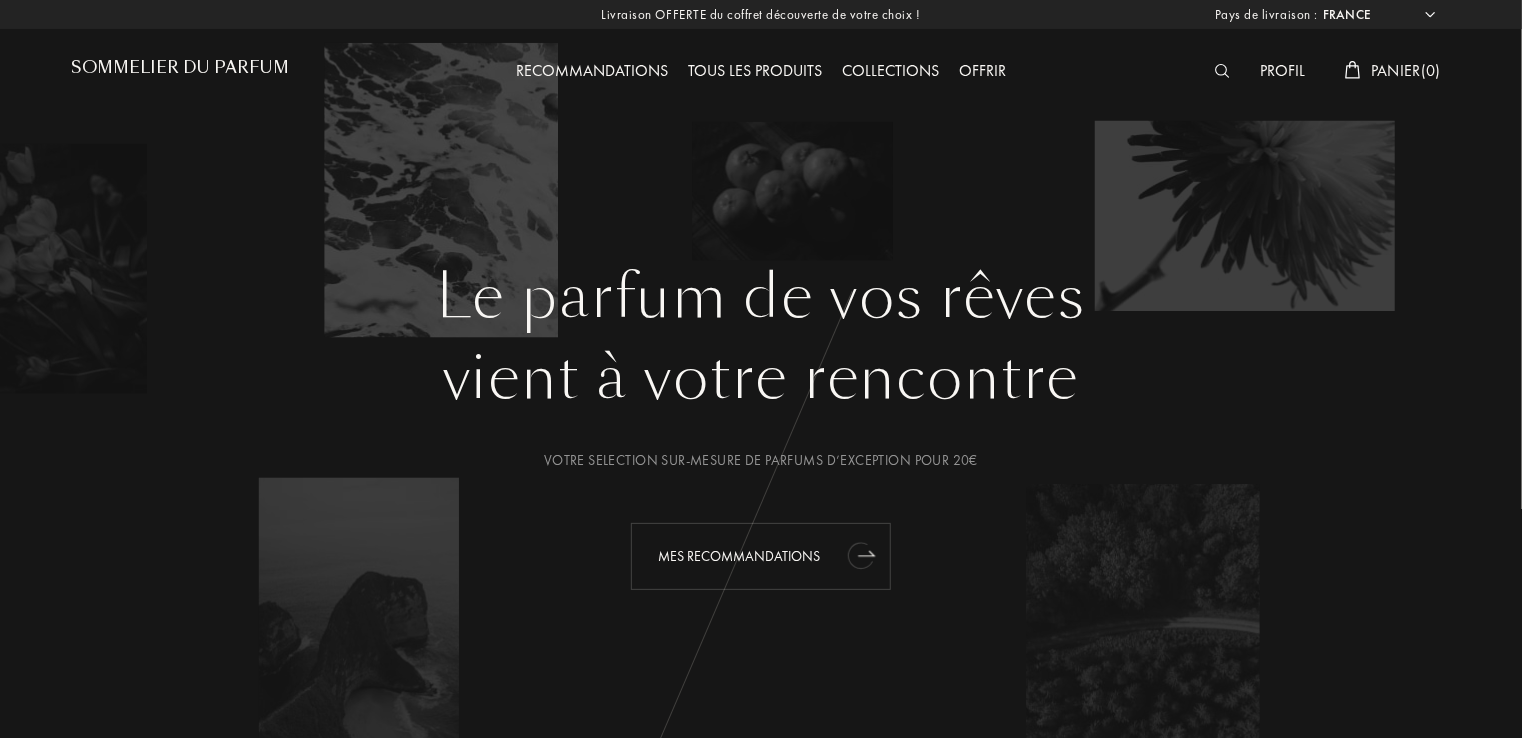 scroll, scrollTop: 0, scrollLeft: 0, axis: both 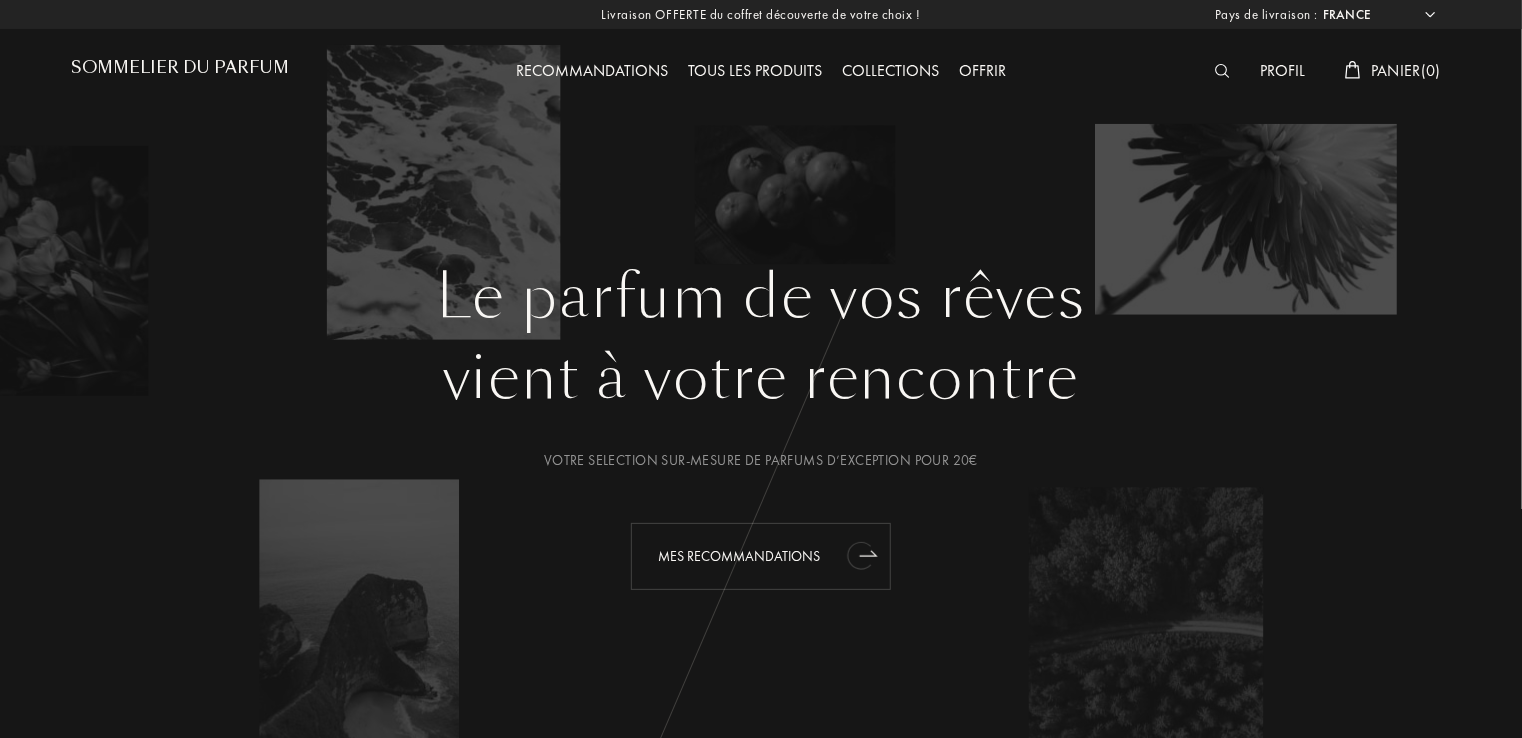 click on "Mes Recommandations" at bounding box center (761, 556) 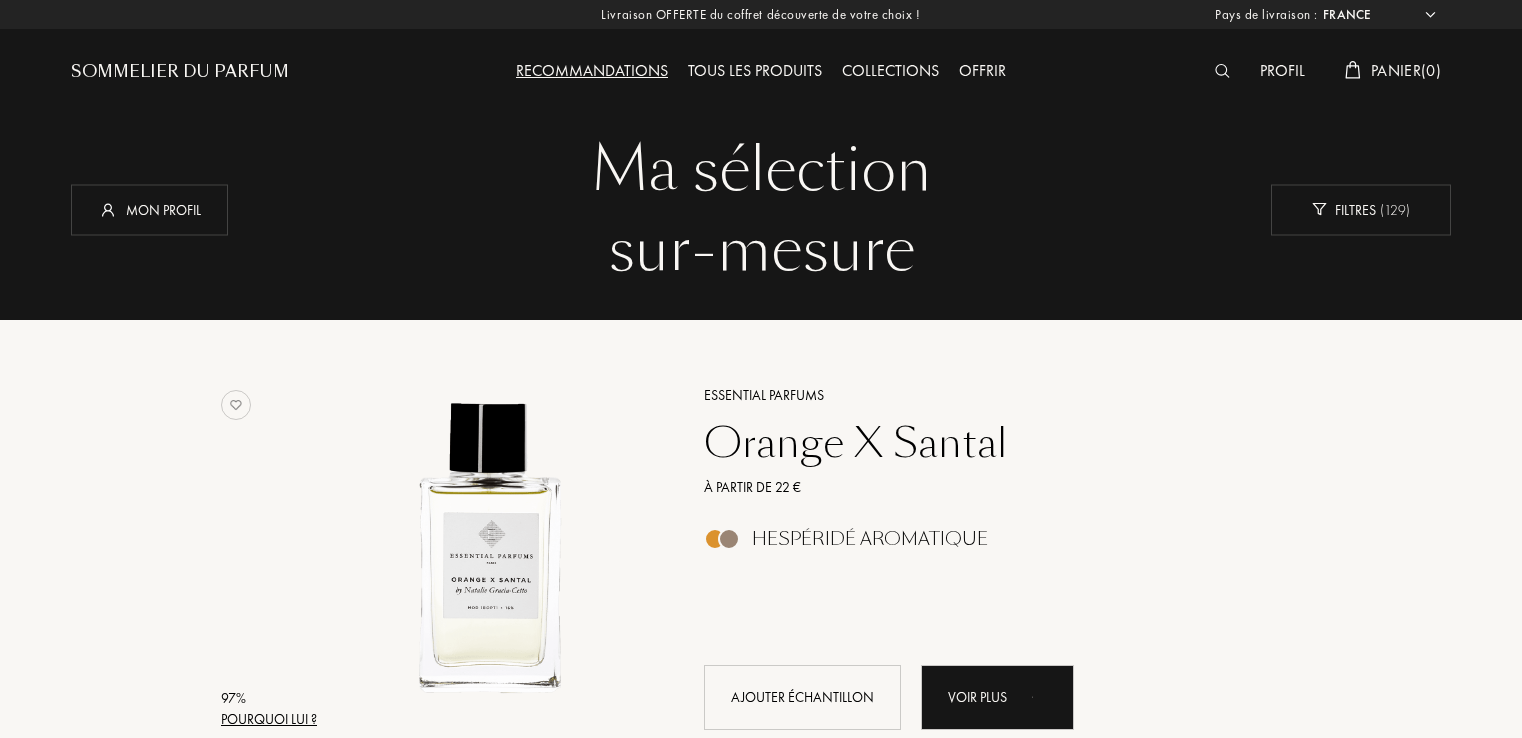 select on "FR" 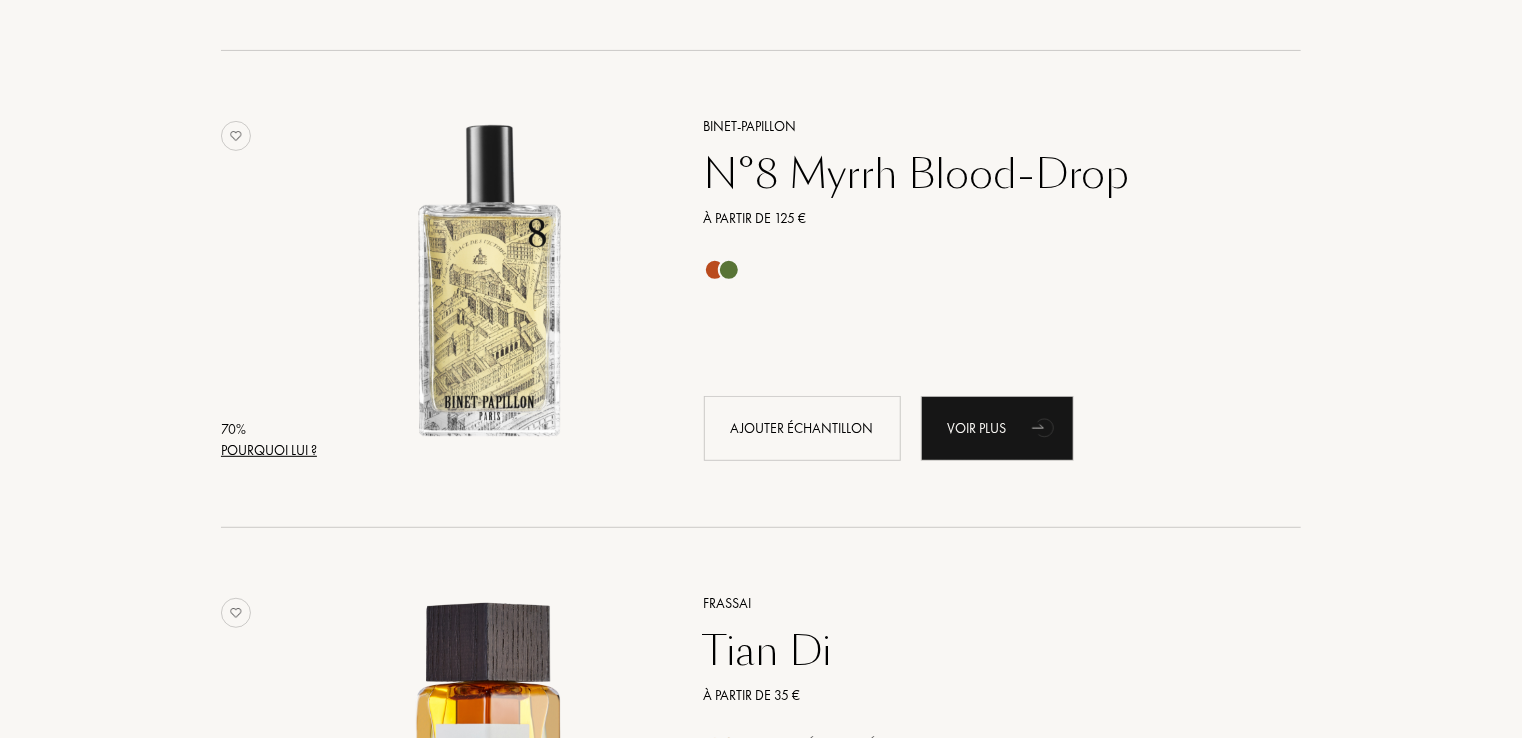scroll, scrollTop: 5124, scrollLeft: 0, axis: vertical 